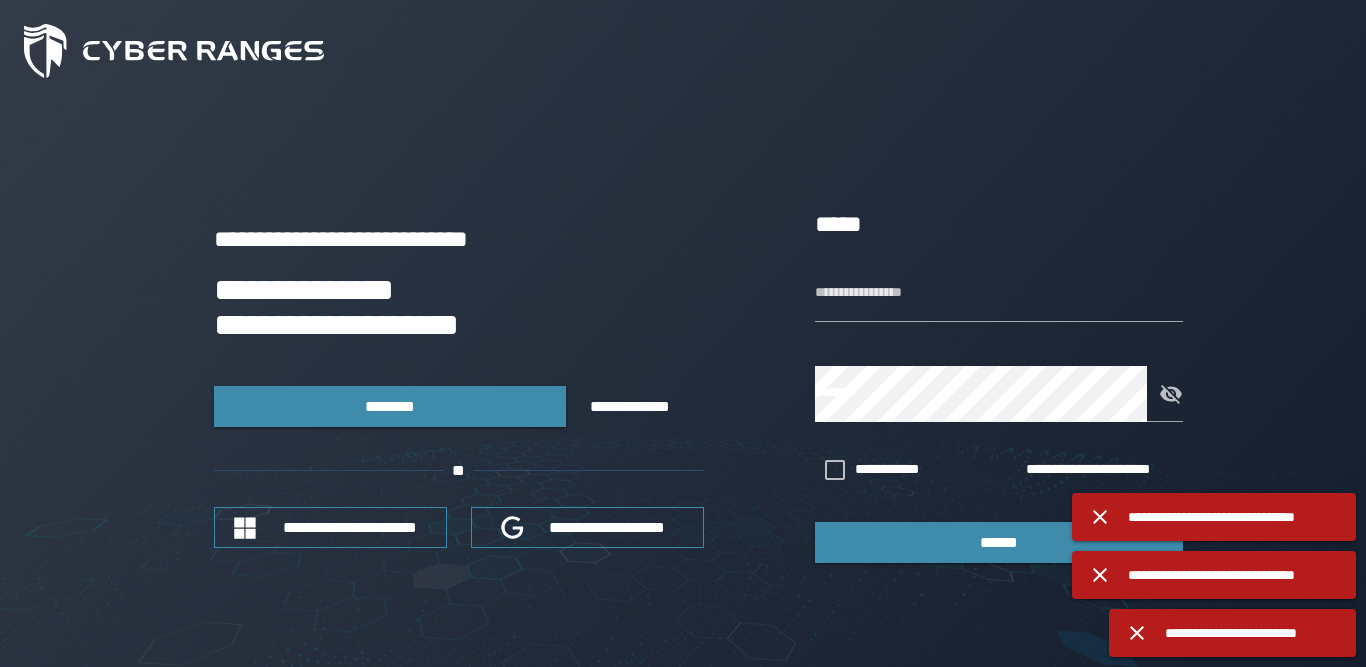 scroll, scrollTop: 0, scrollLeft: 0, axis: both 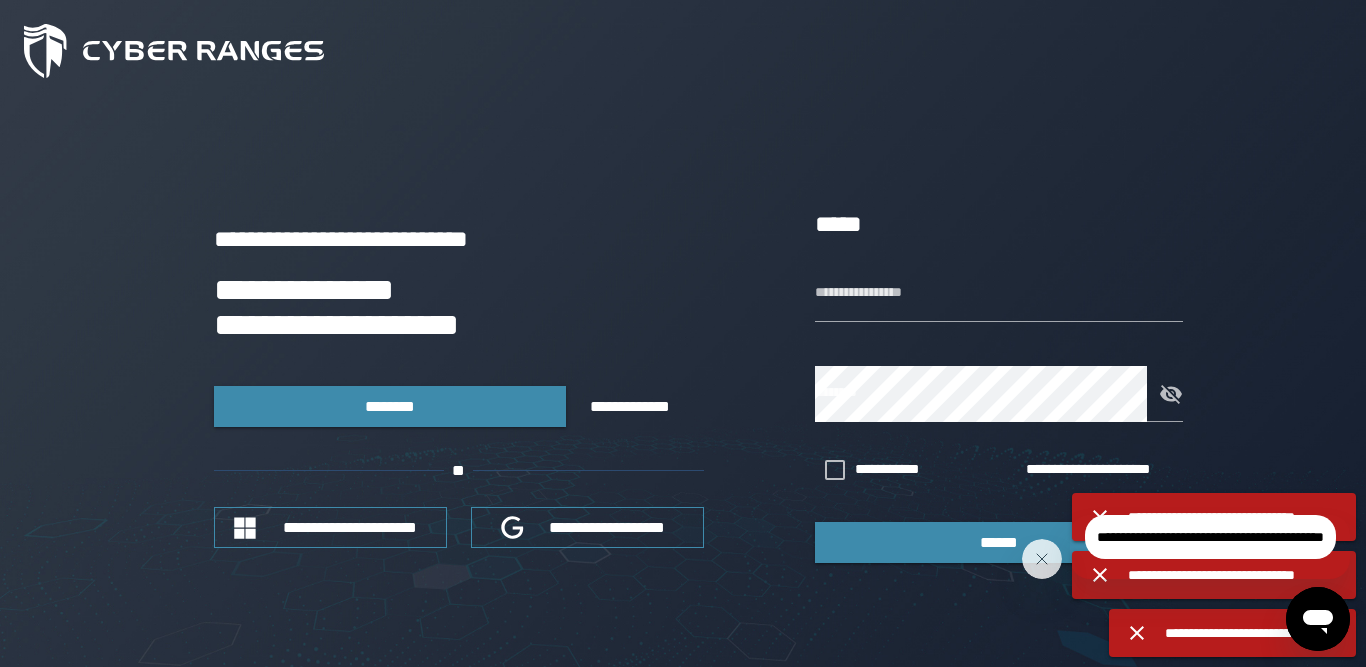 click 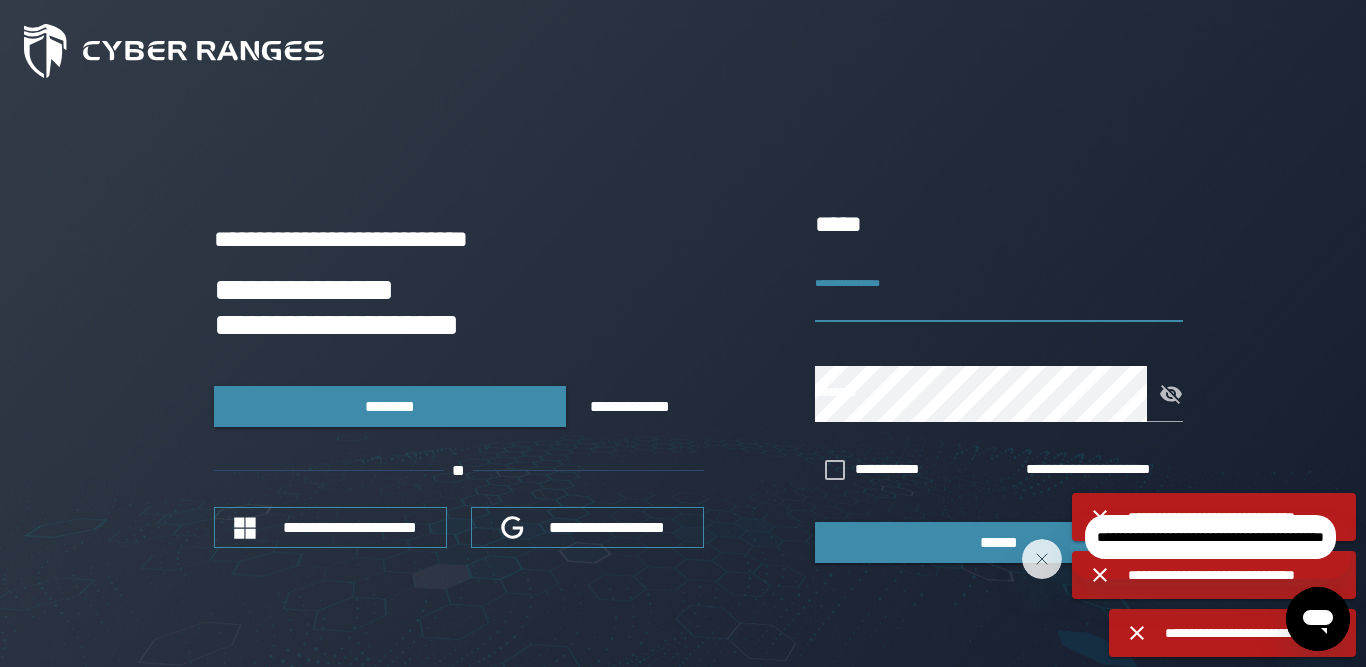 click on "**********" at bounding box center (999, 294) 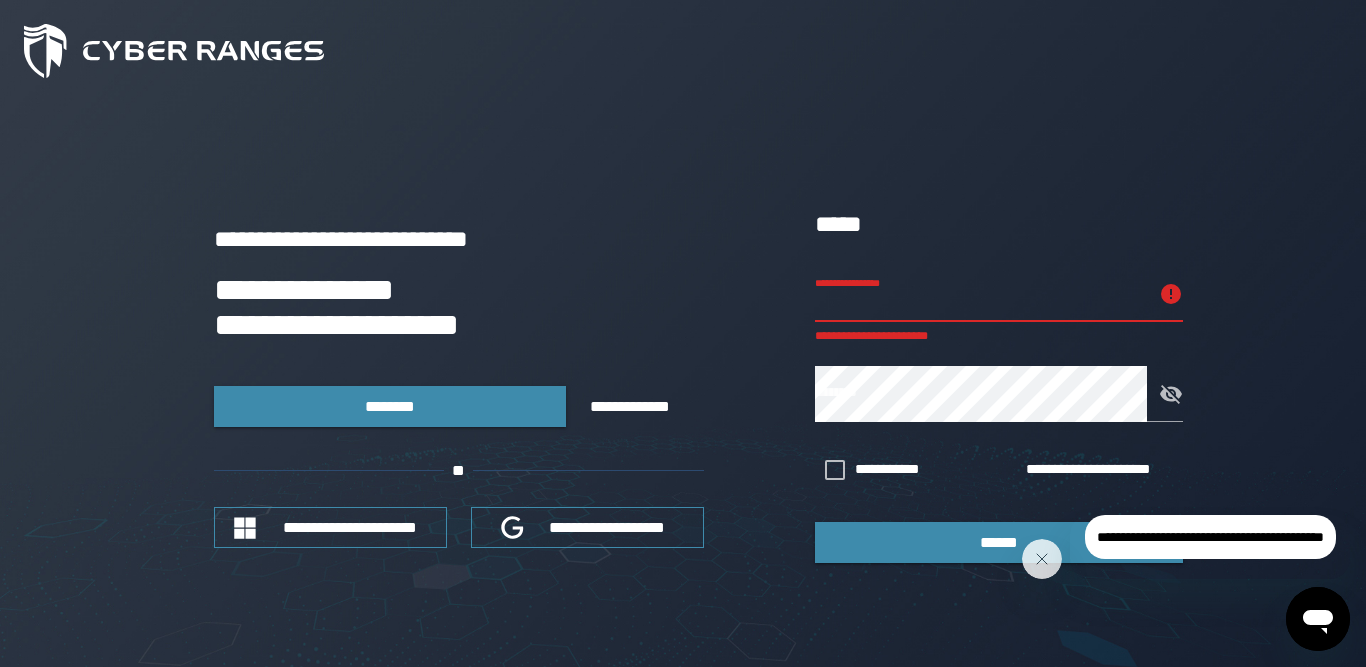 click on "**********" at bounding box center [981, 294] 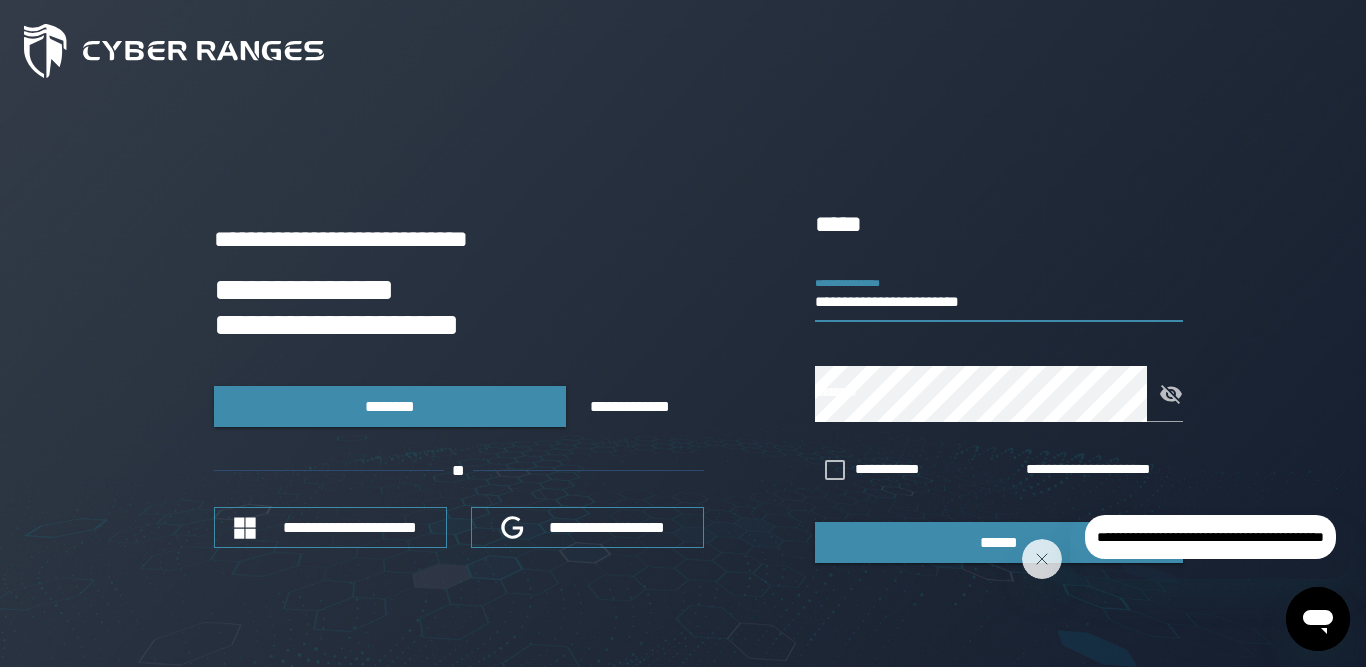 type on "**********" 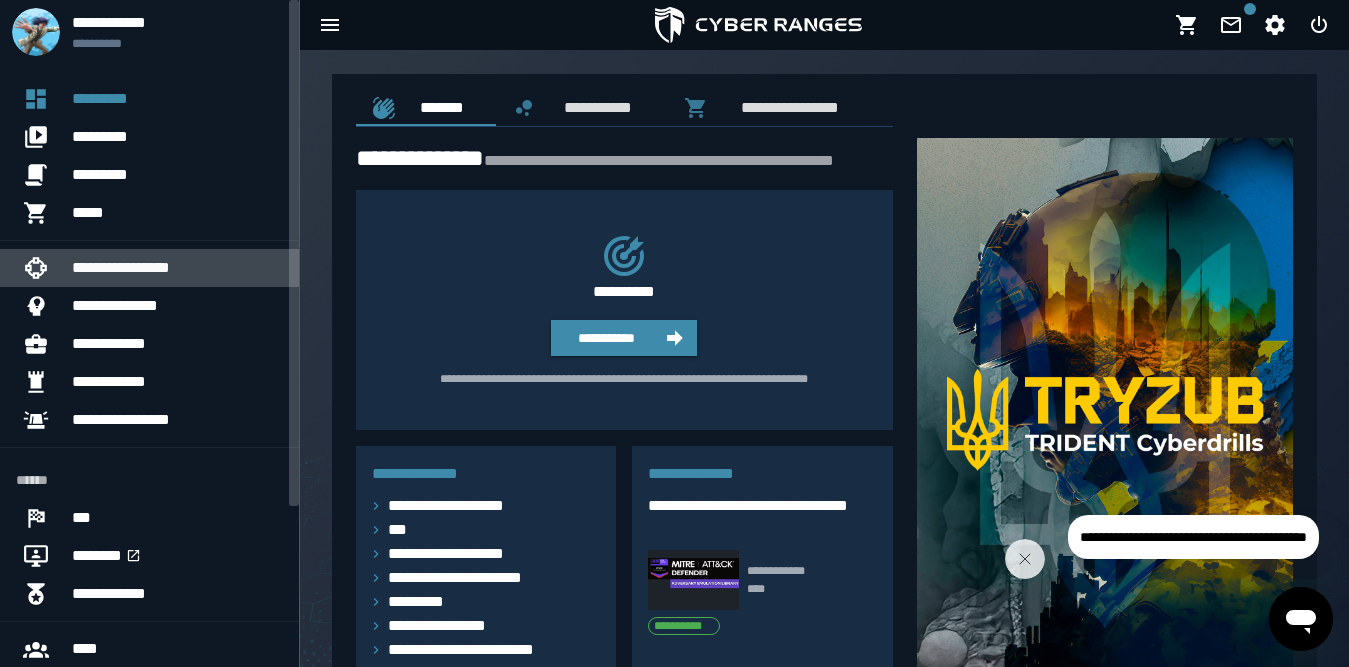 click on "**********" at bounding box center (177, 268) 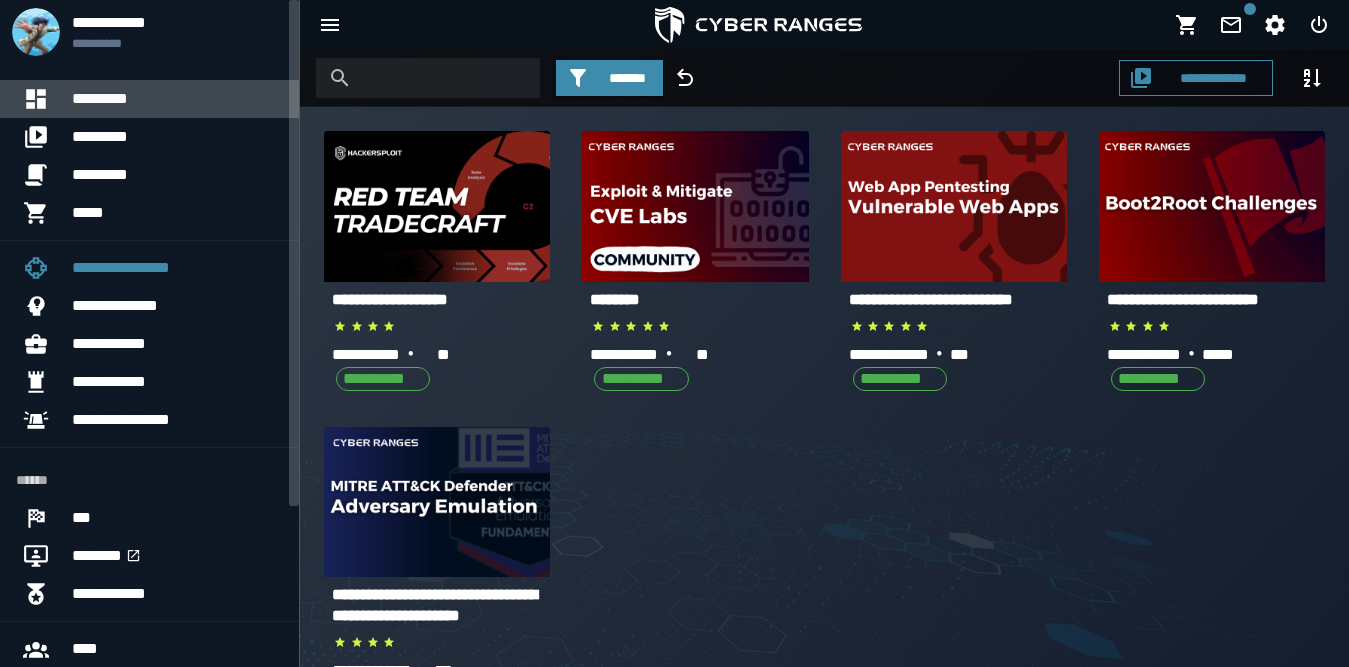 click on "*********" at bounding box center (177, 99) 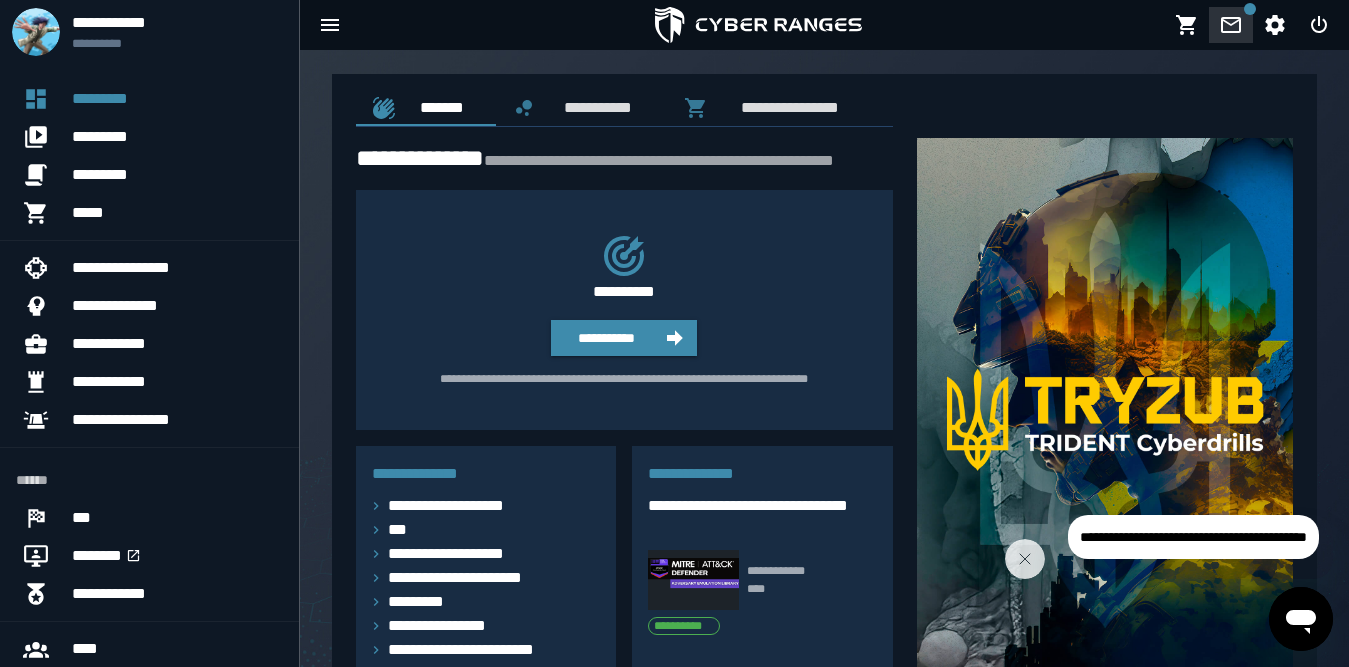 click 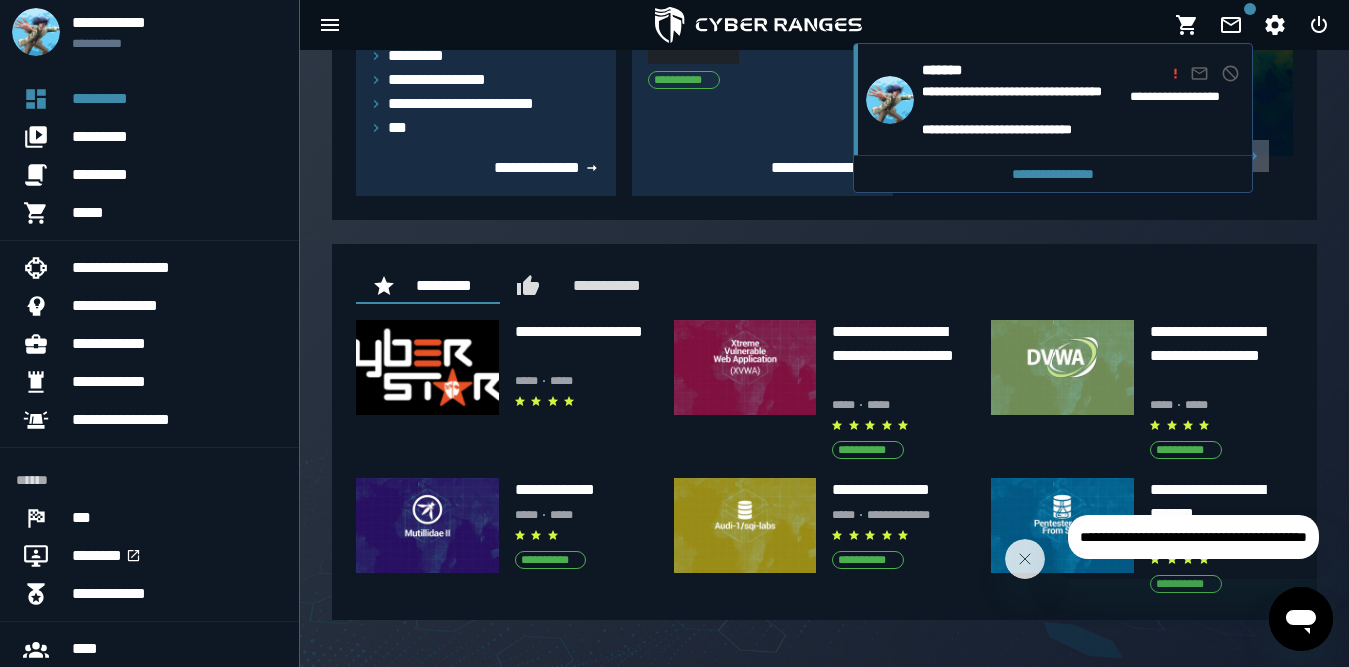scroll, scrollTop: 547, scrollLeft: 0, axis: vertical 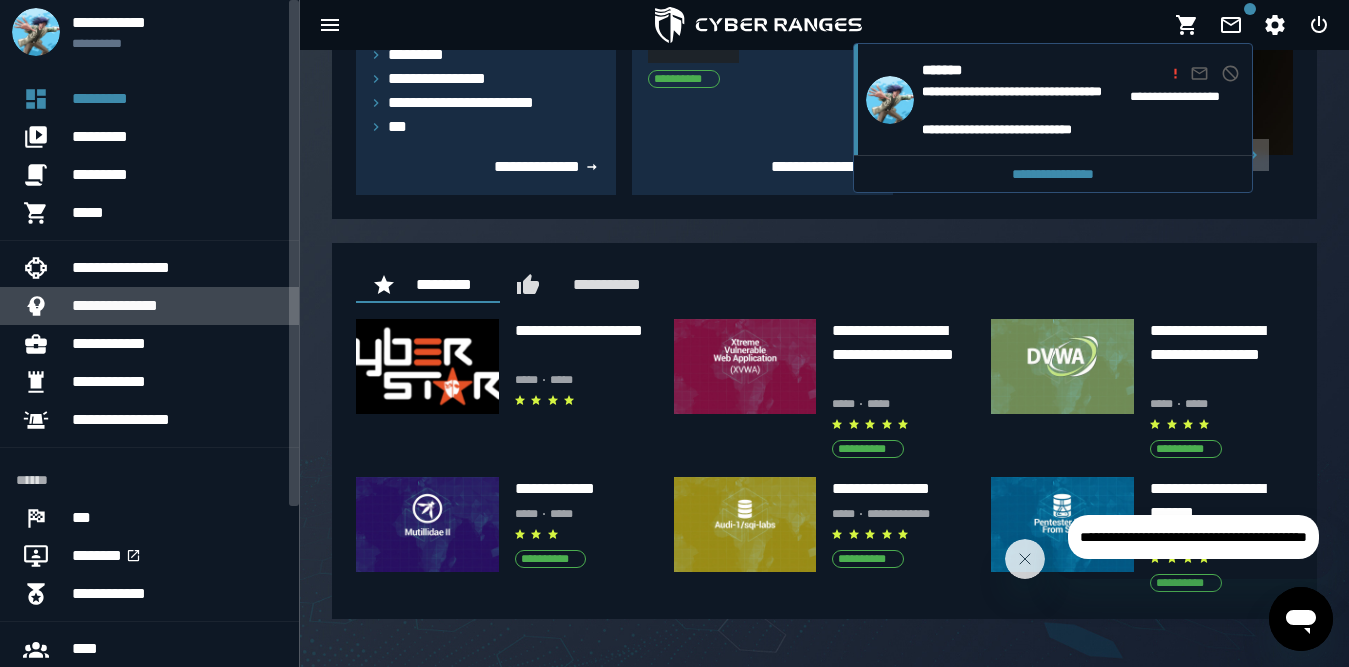 click on "**********" at bounding box center [177, 306] 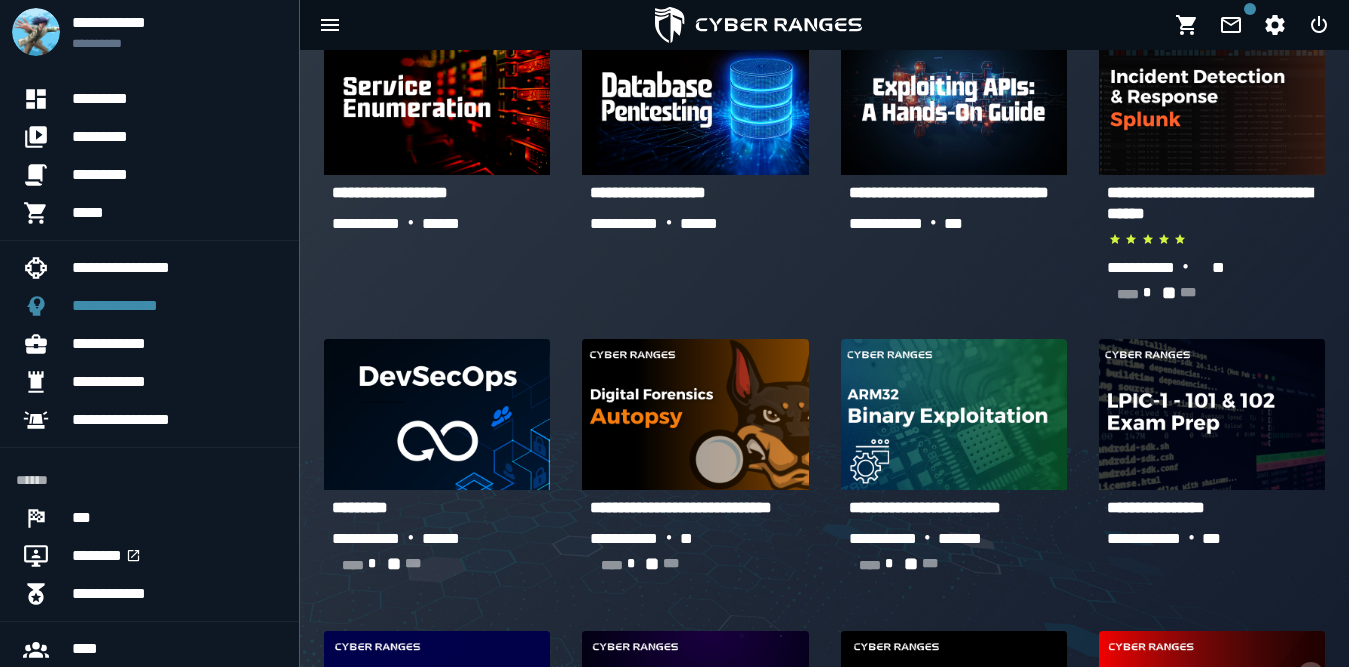 scroll, scrollTop: 200, scrollLeft: 0, axis: vertical 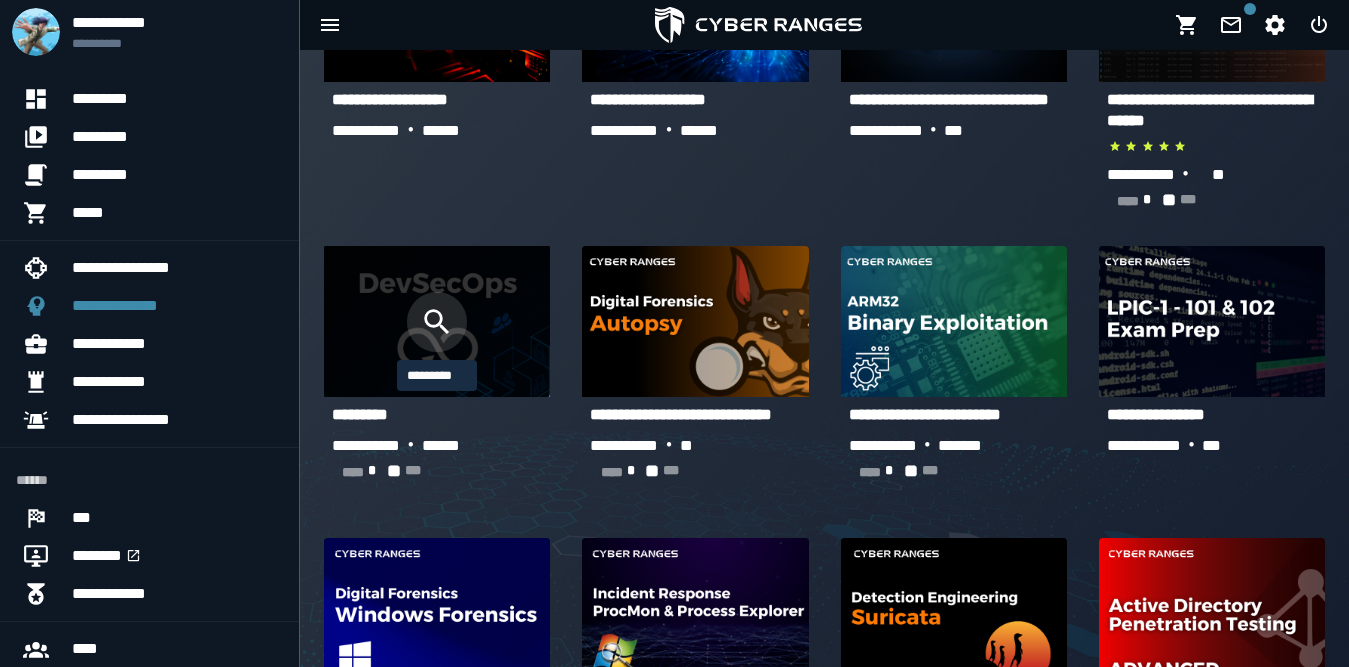 click at bounding box center (437, 322) 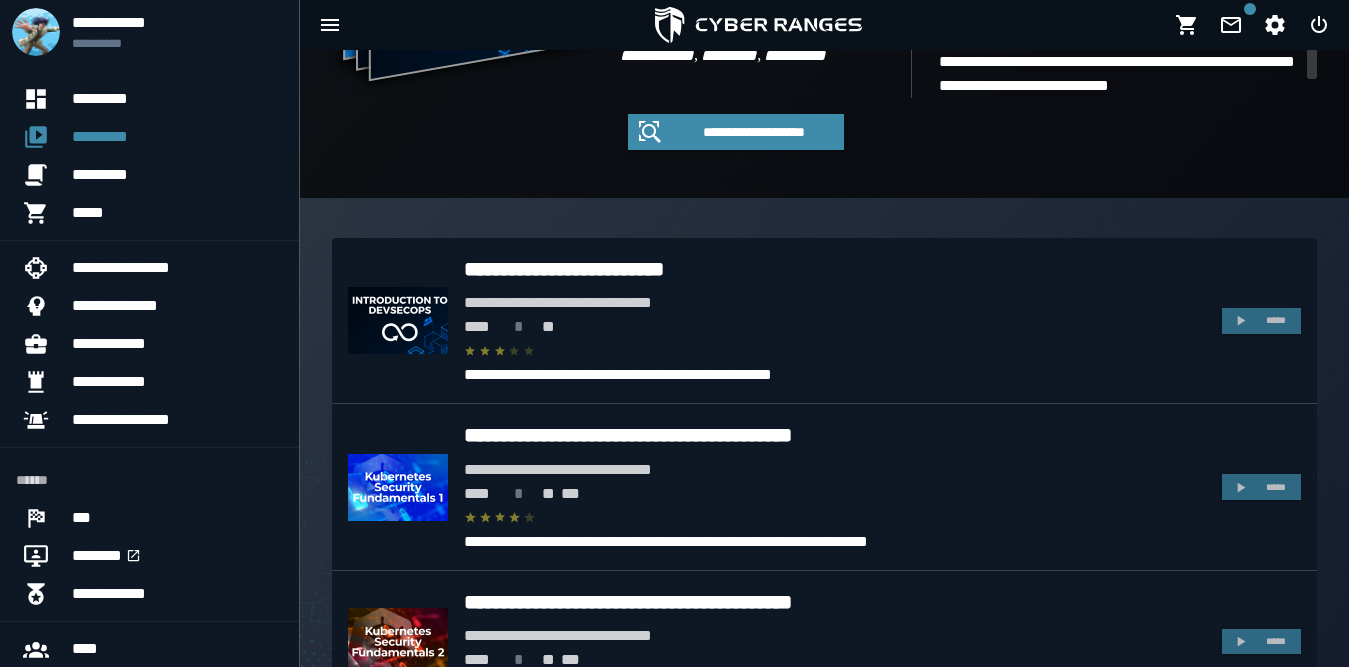 scroll, scrollTop: 300, scrollLeft: 0, axis: vertical 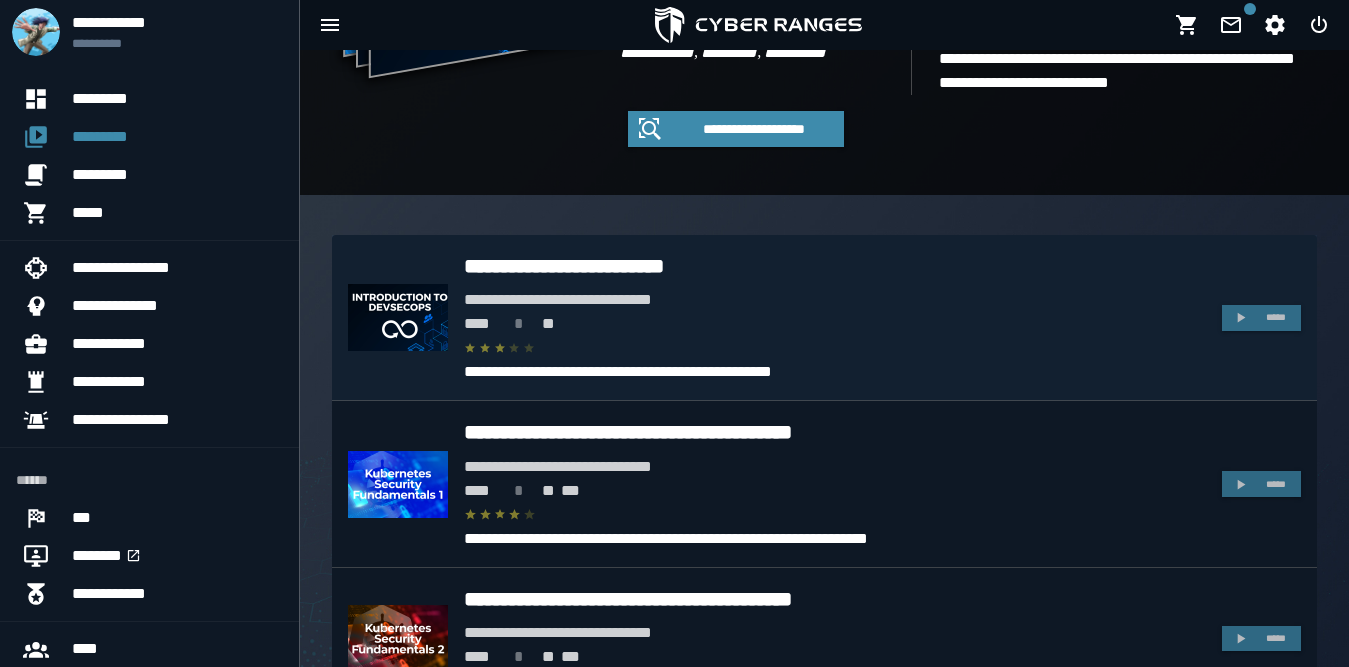 click on "*****" at bounding box center [1276, 317] 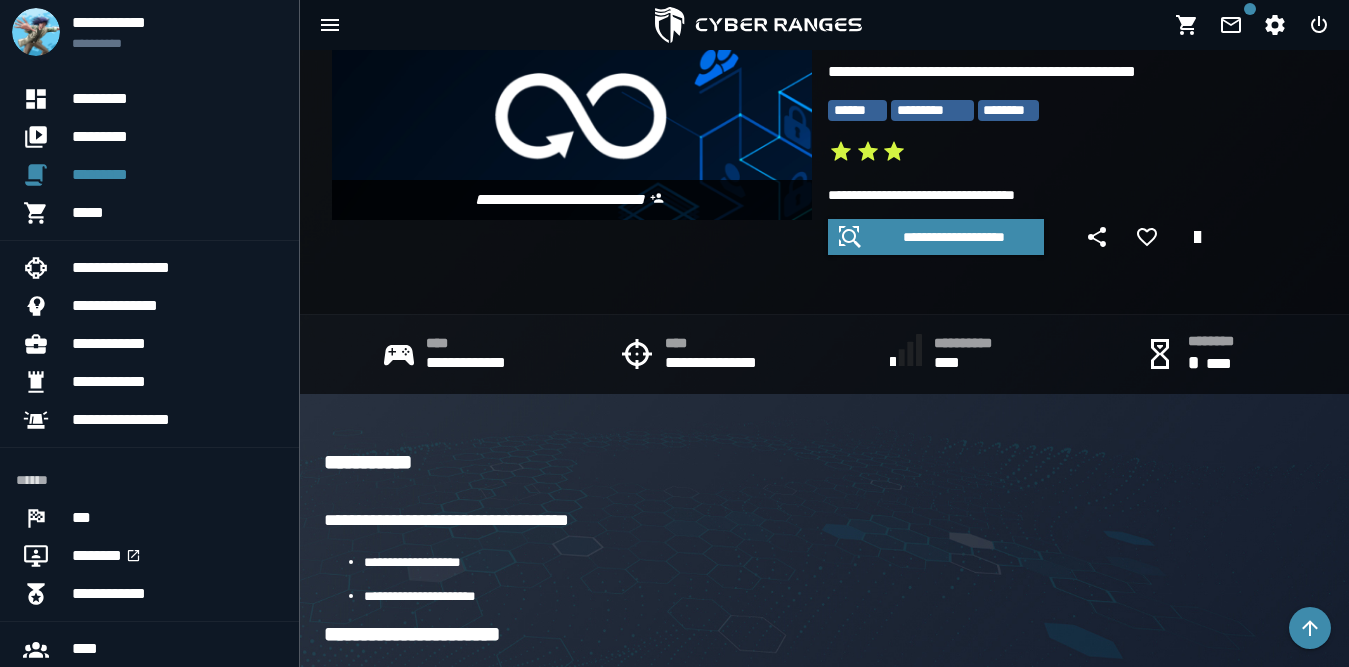 scroll, scrollTop: 200, scrollLeft: 0, axis: vertical 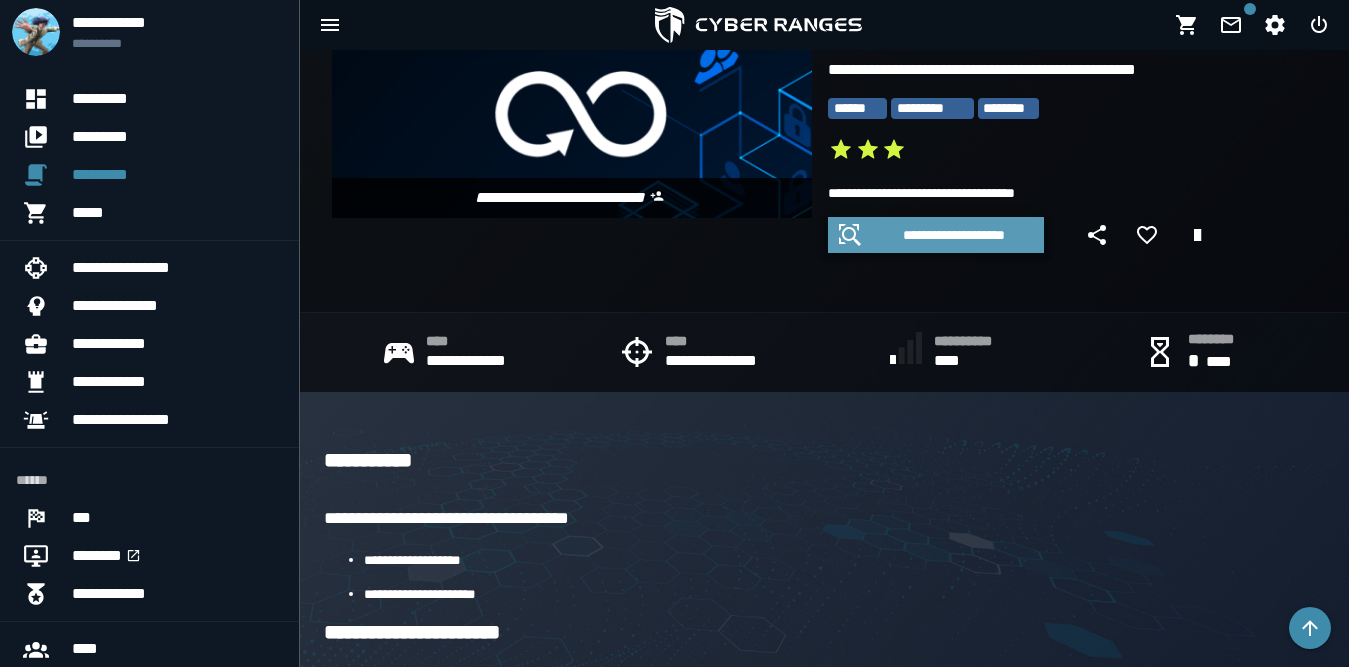 click on "**********" at bounding box center (954, 235) 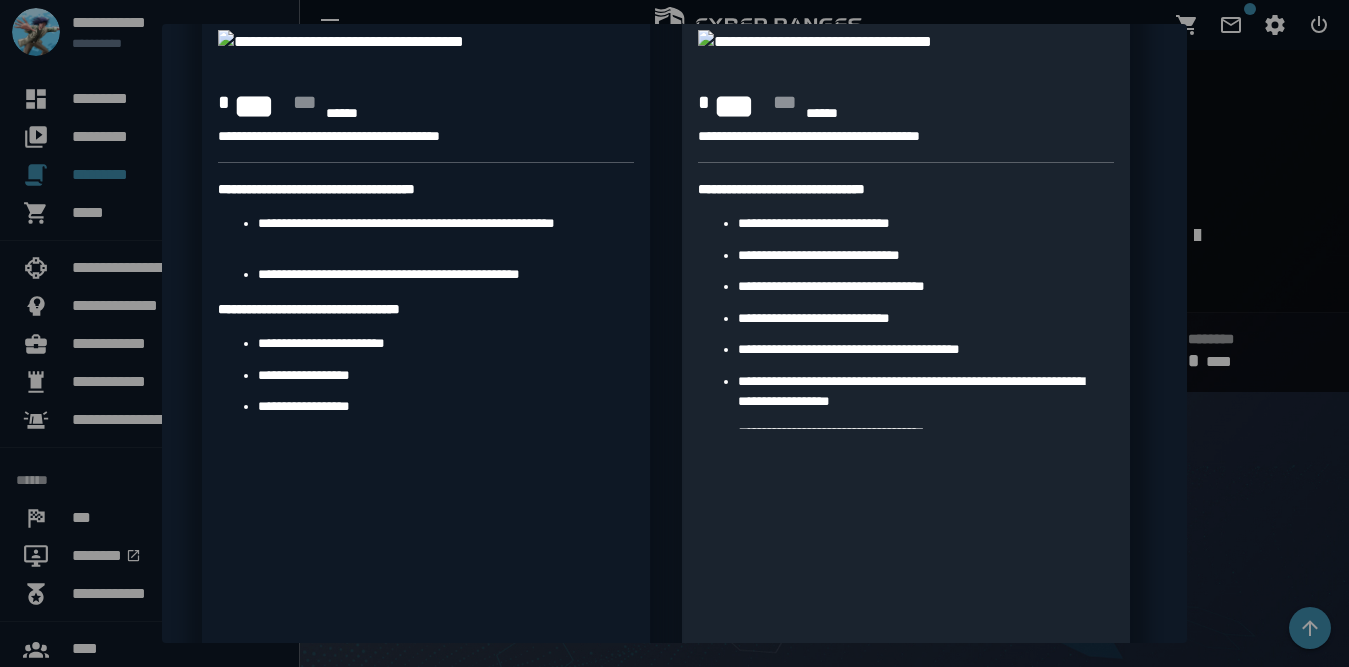 scroll, scrollTop: 0, scrollLeft: 0, axis: both 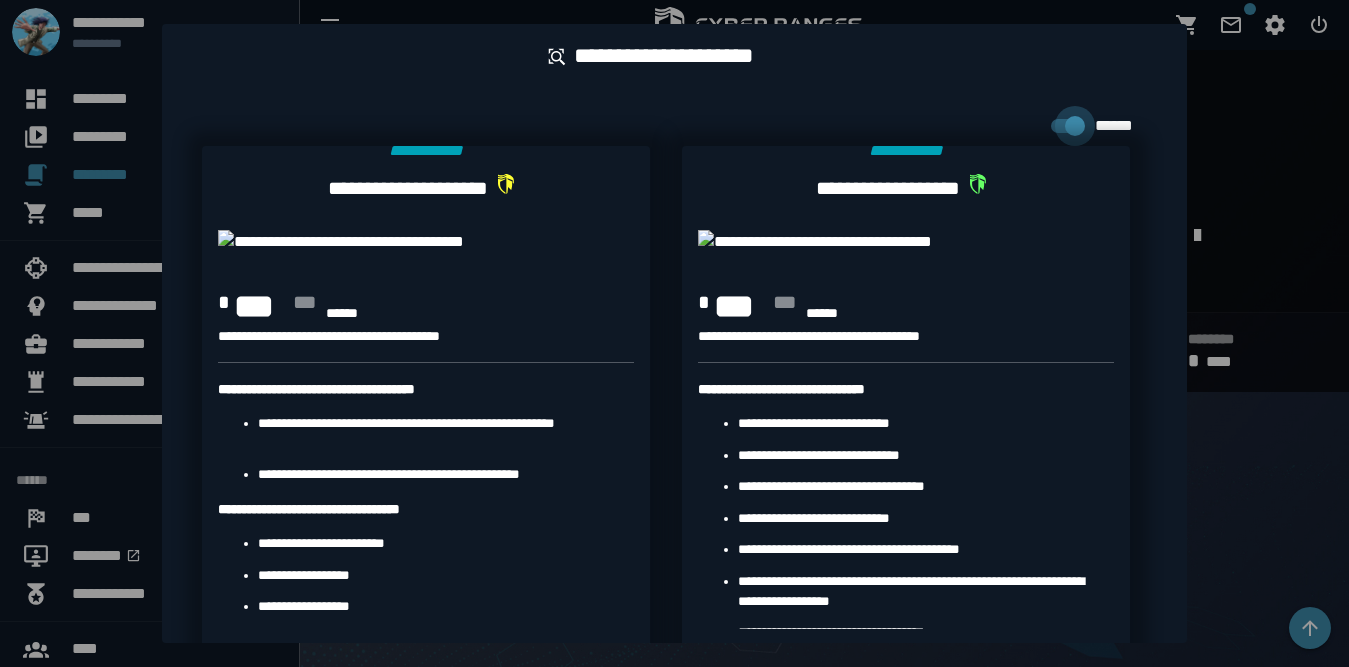 click at bounding box center (674, 333) 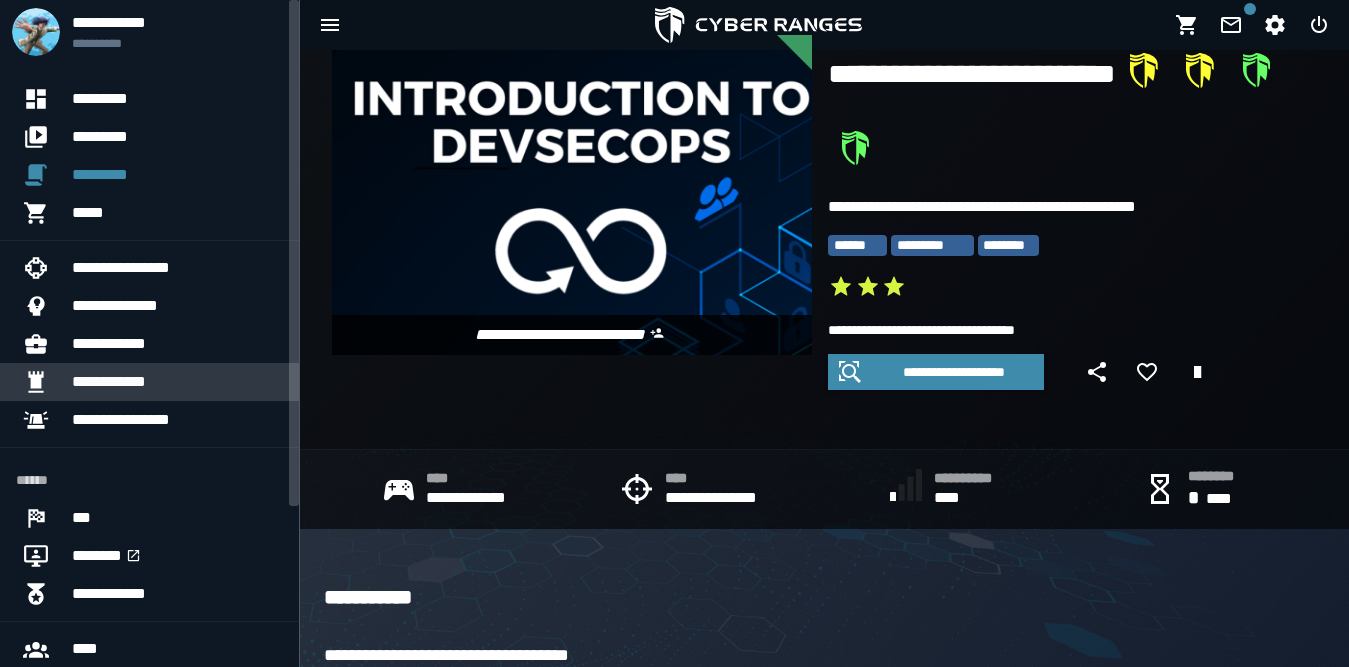 scroll, scrollTop: 0, scrollLeft: 0, axis: both 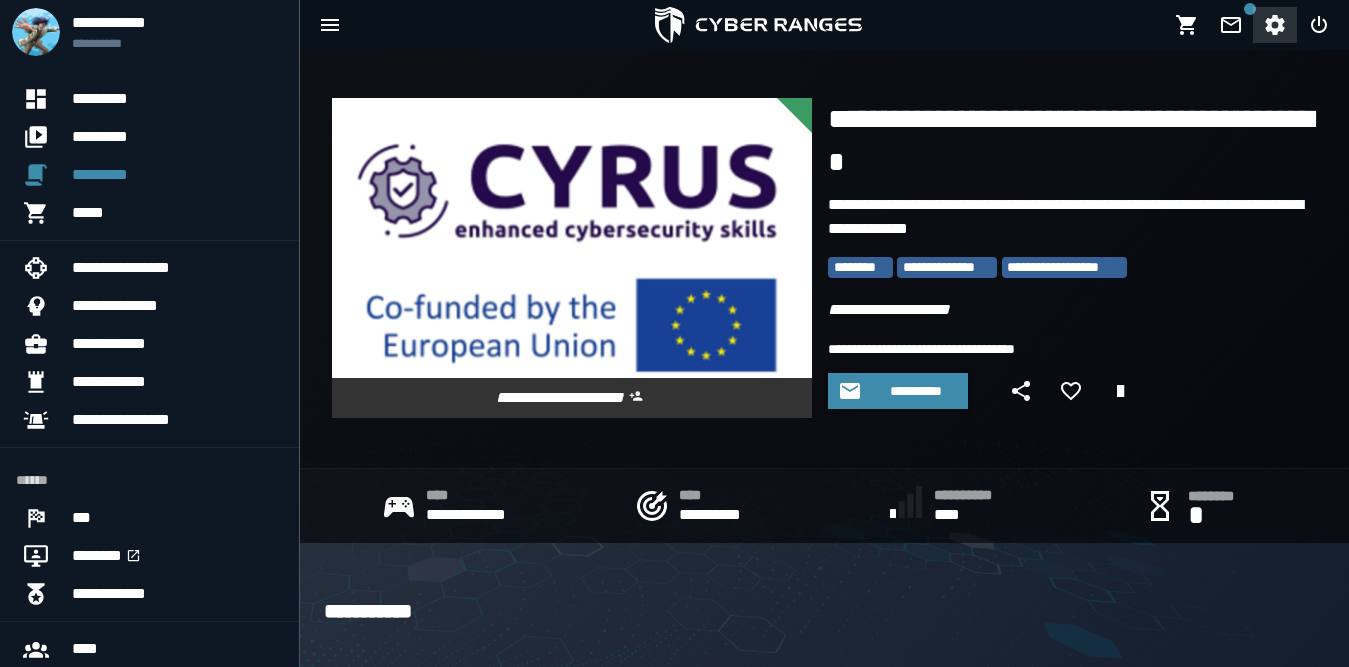 click 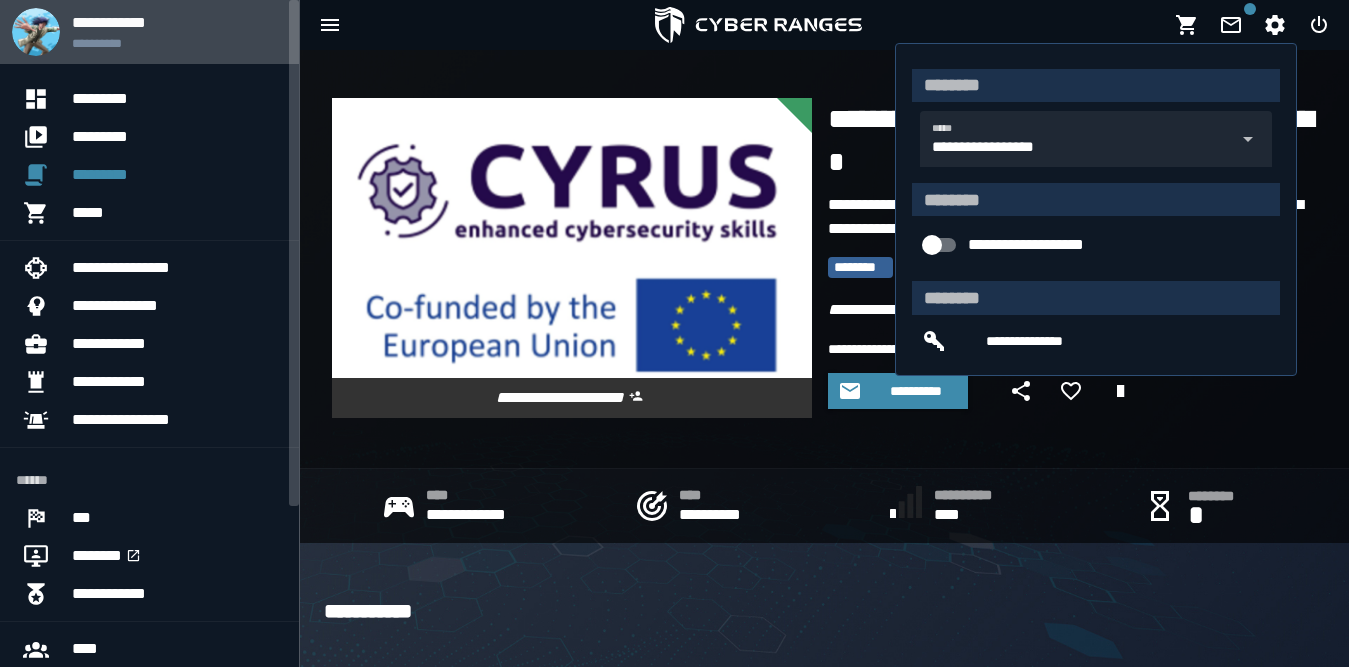 click on "**********" at bounding box center (177, 43) 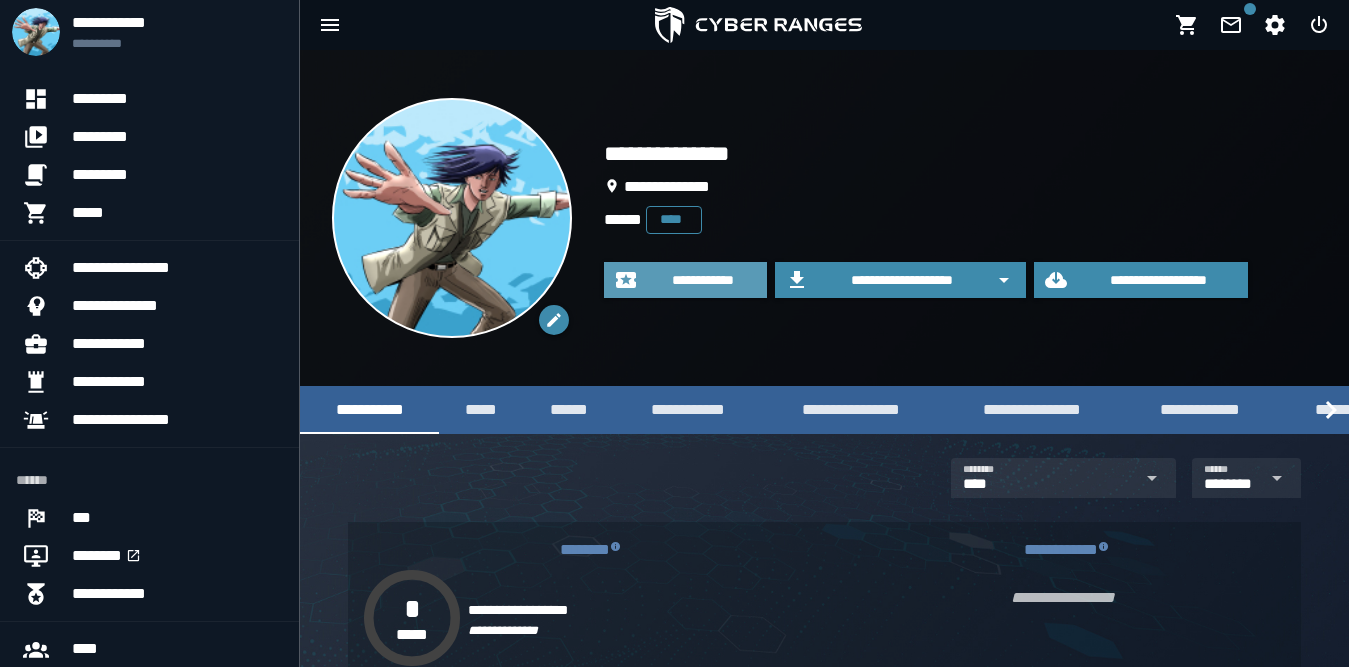click on "**********" at bounding box center [703, 280] 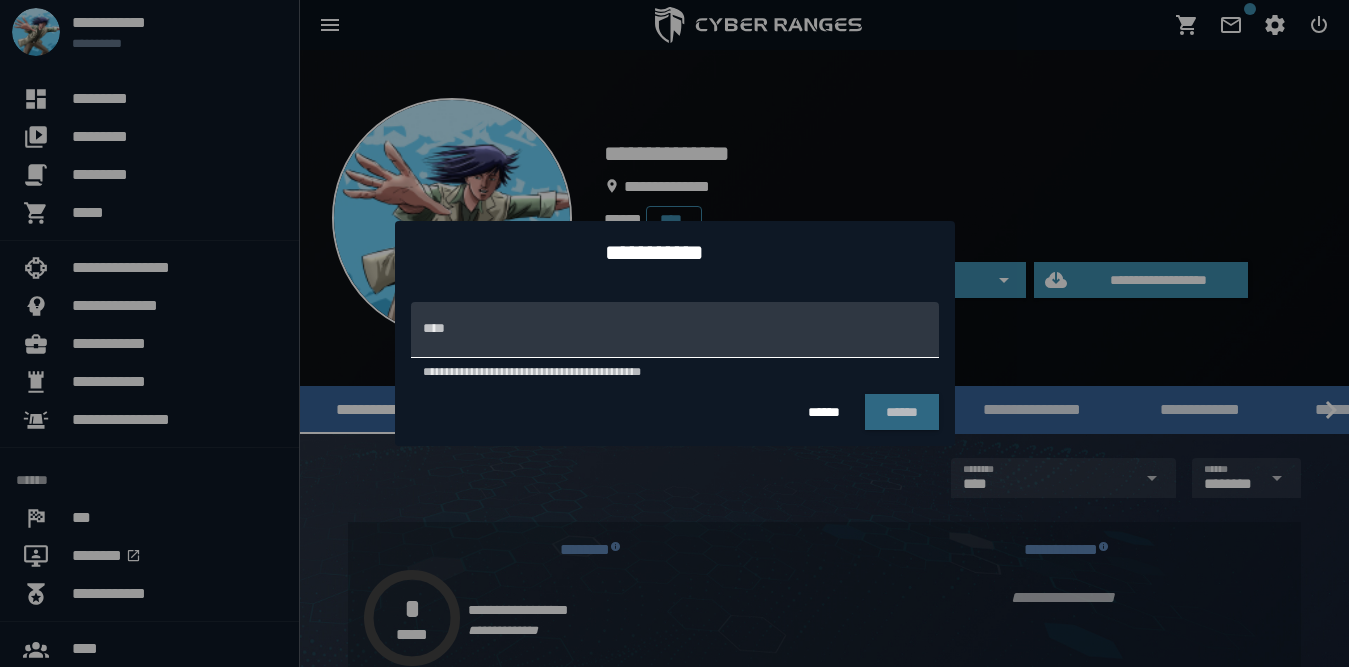 click on "**********" at bounding box center [675, 330] 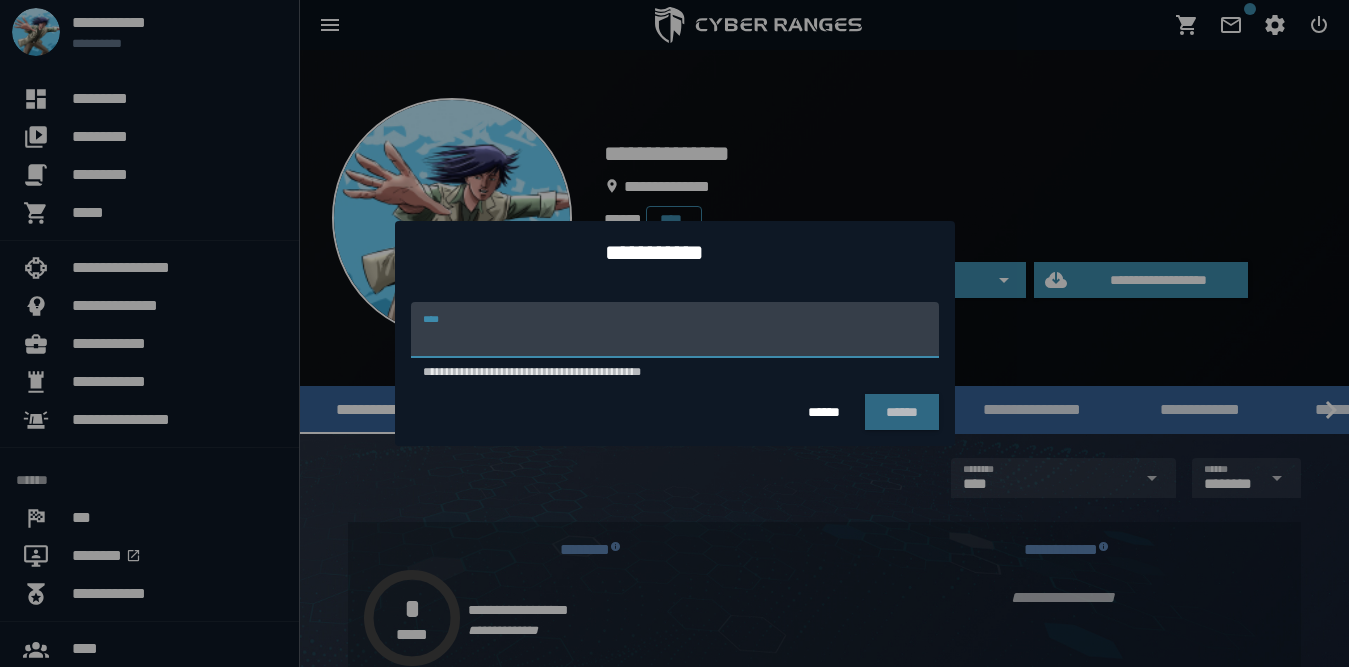 paste on "**********" 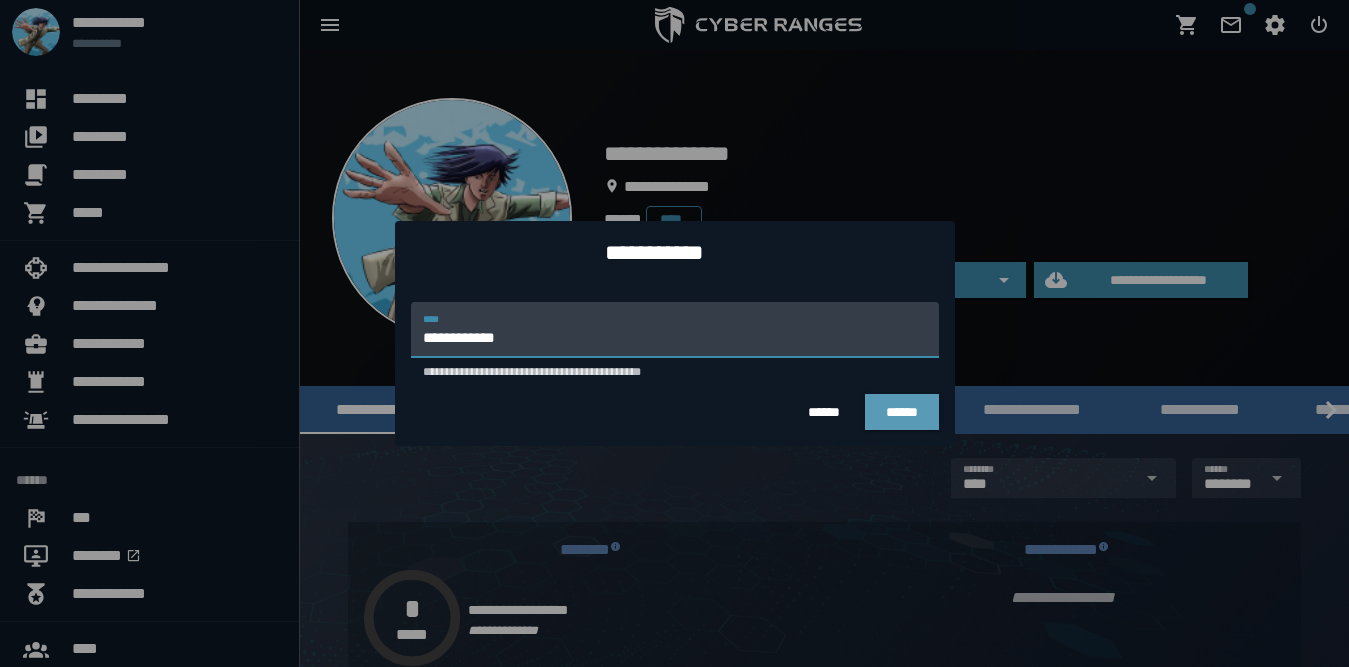 type on "**********" 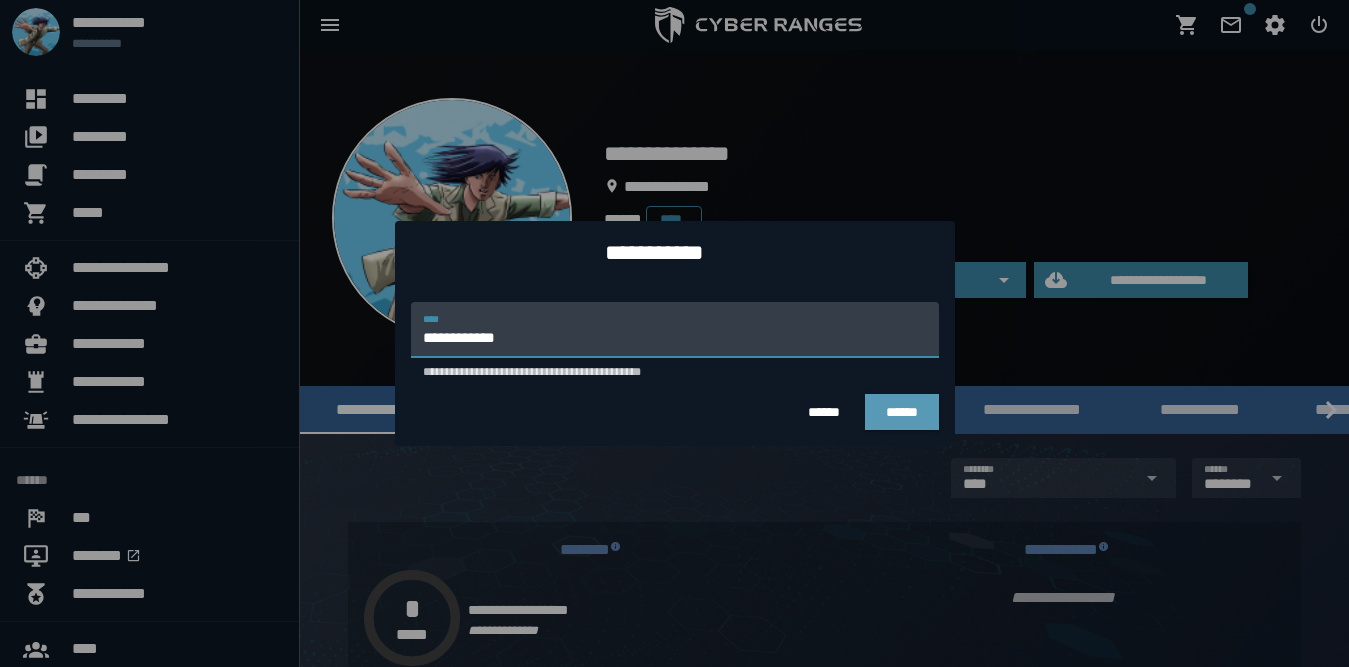 click on "******" at bounding box center [902, 412] 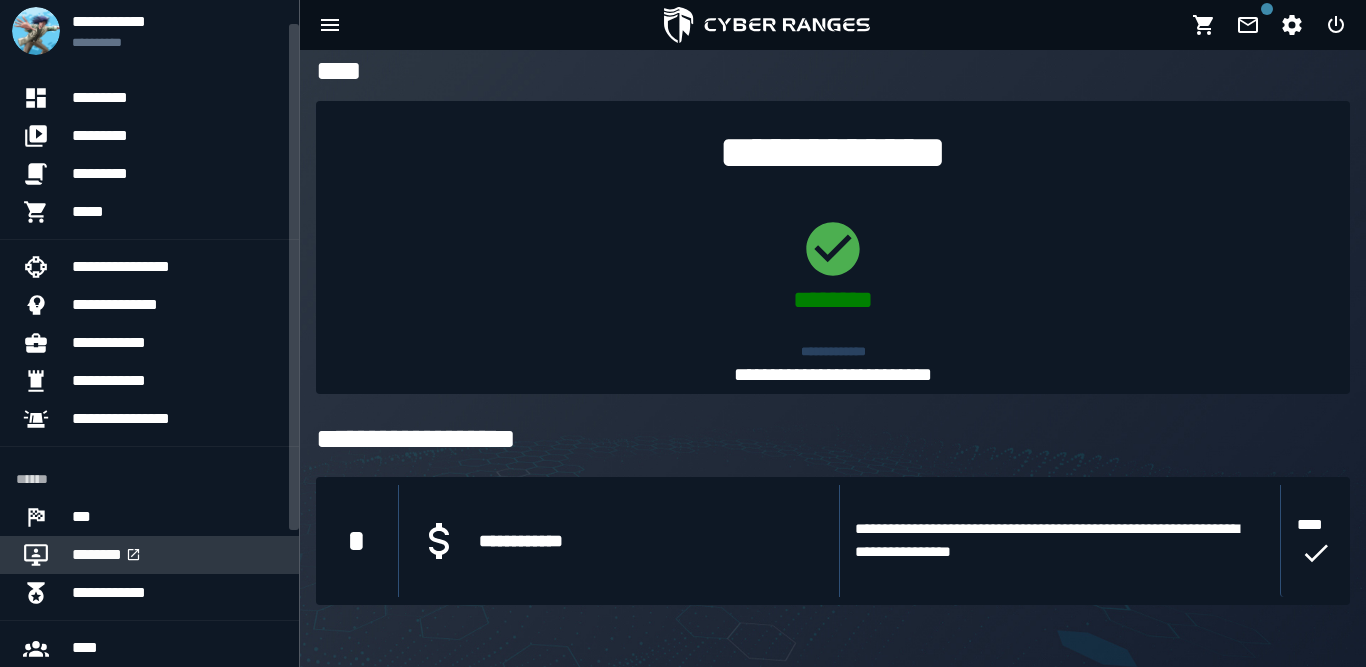 scroll, scrollTop: 0, scrollLeft: 0, axis: both 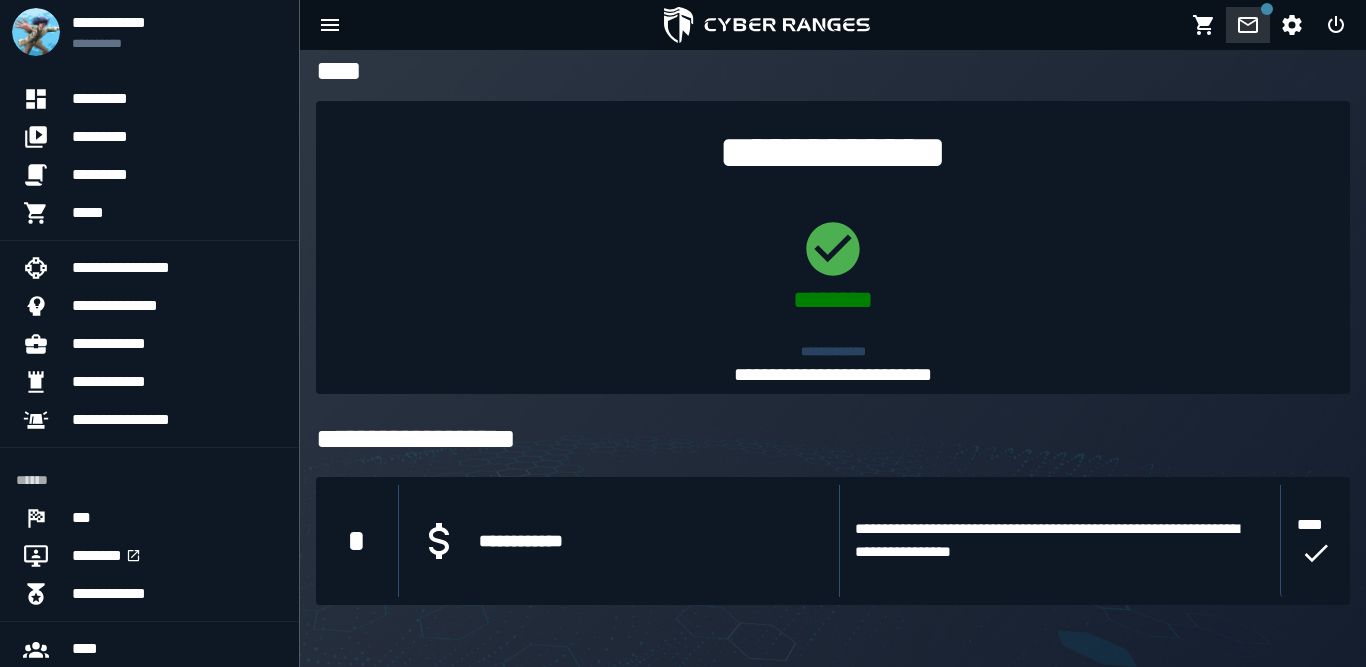 click 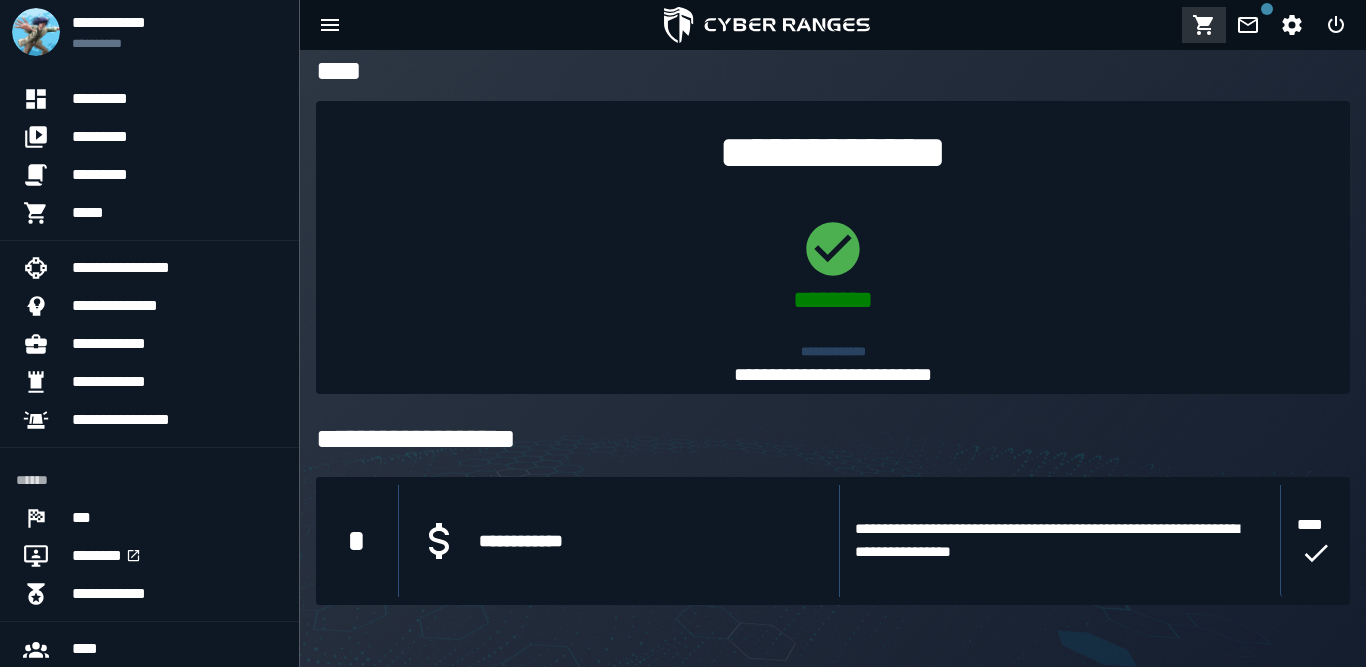 click at bounding box center [1204, 25] 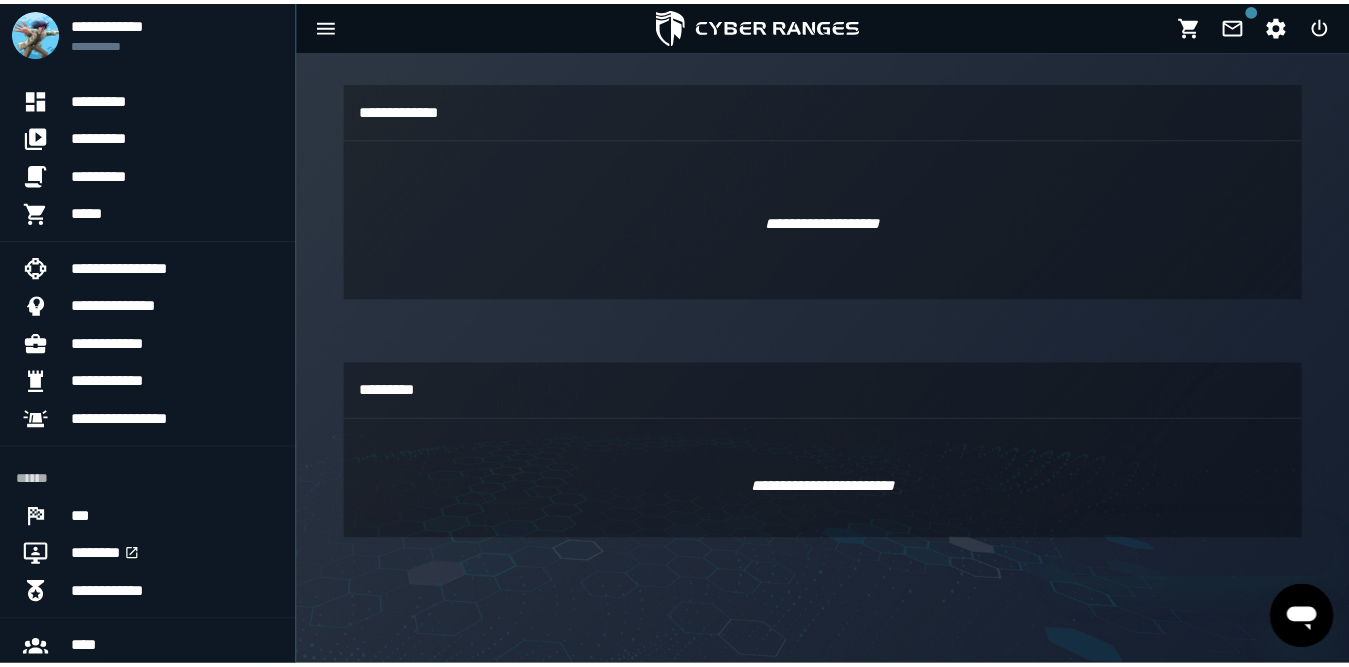 scroll, scrollTop: 0, scrollLeft: 0, axis: both 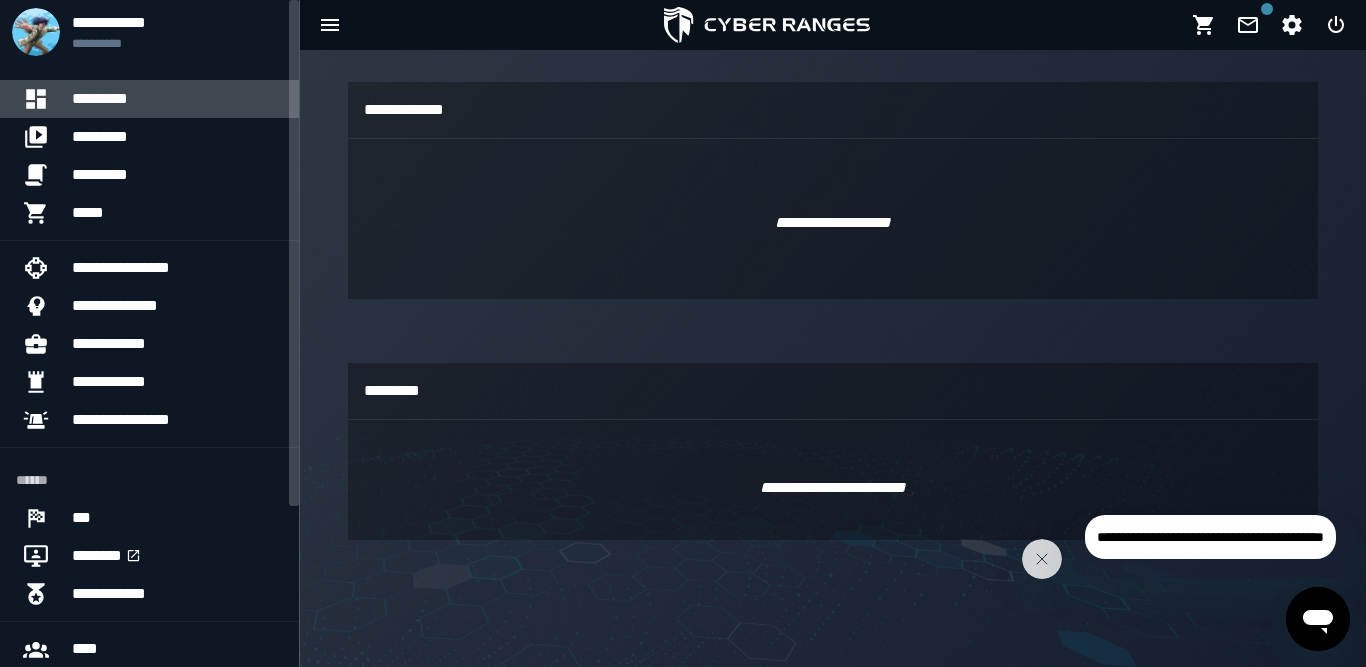 click on "*********" at bounding box center [177, 99] 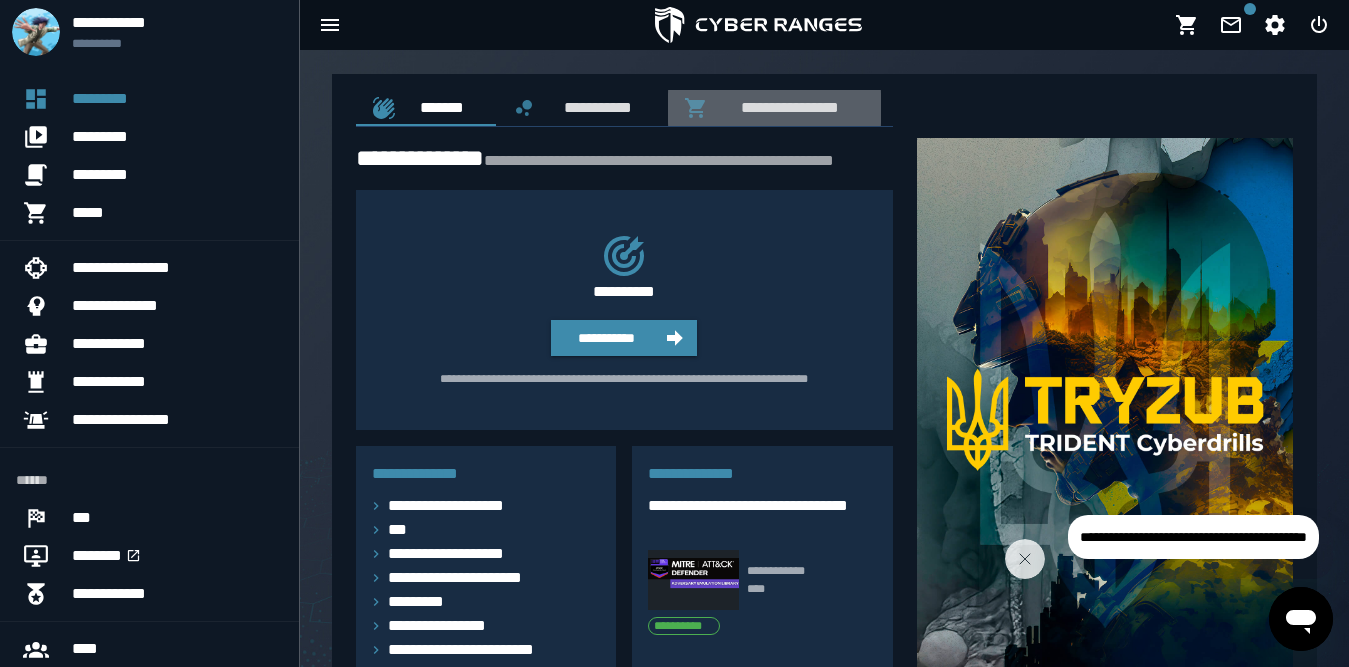 click on "**********" at bounding box center [786, 107] 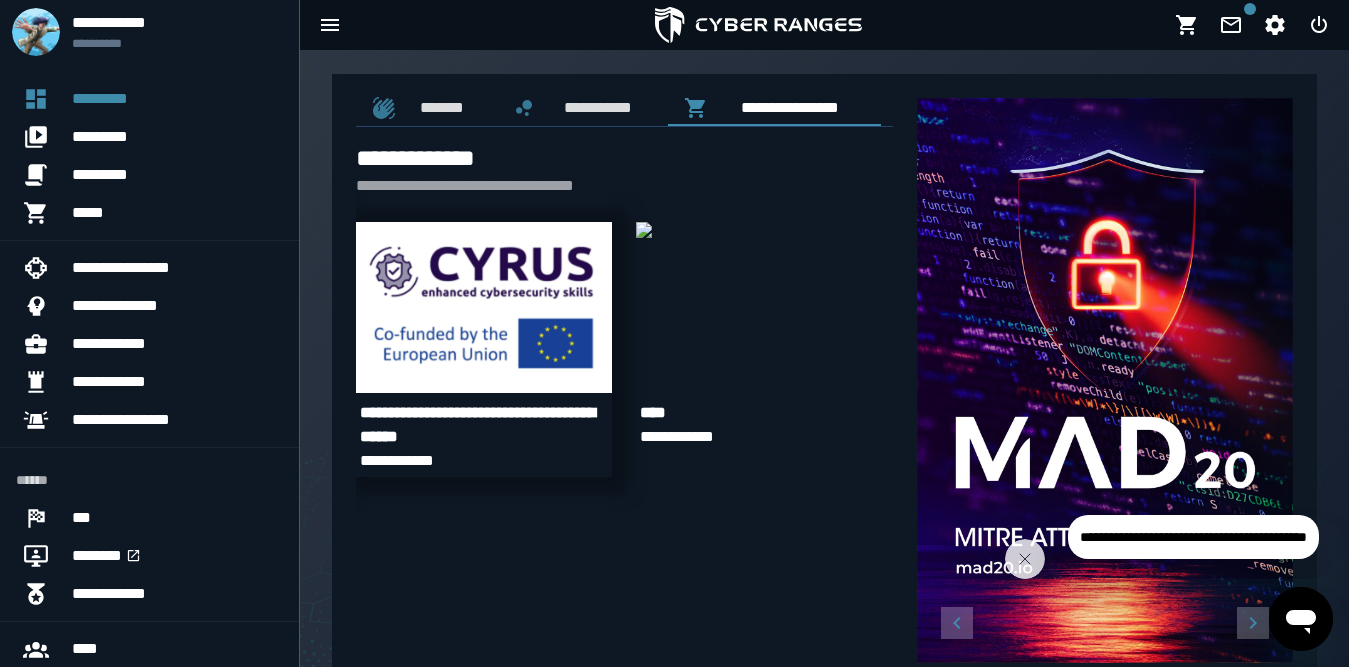 click at bounding box center (484, 307) 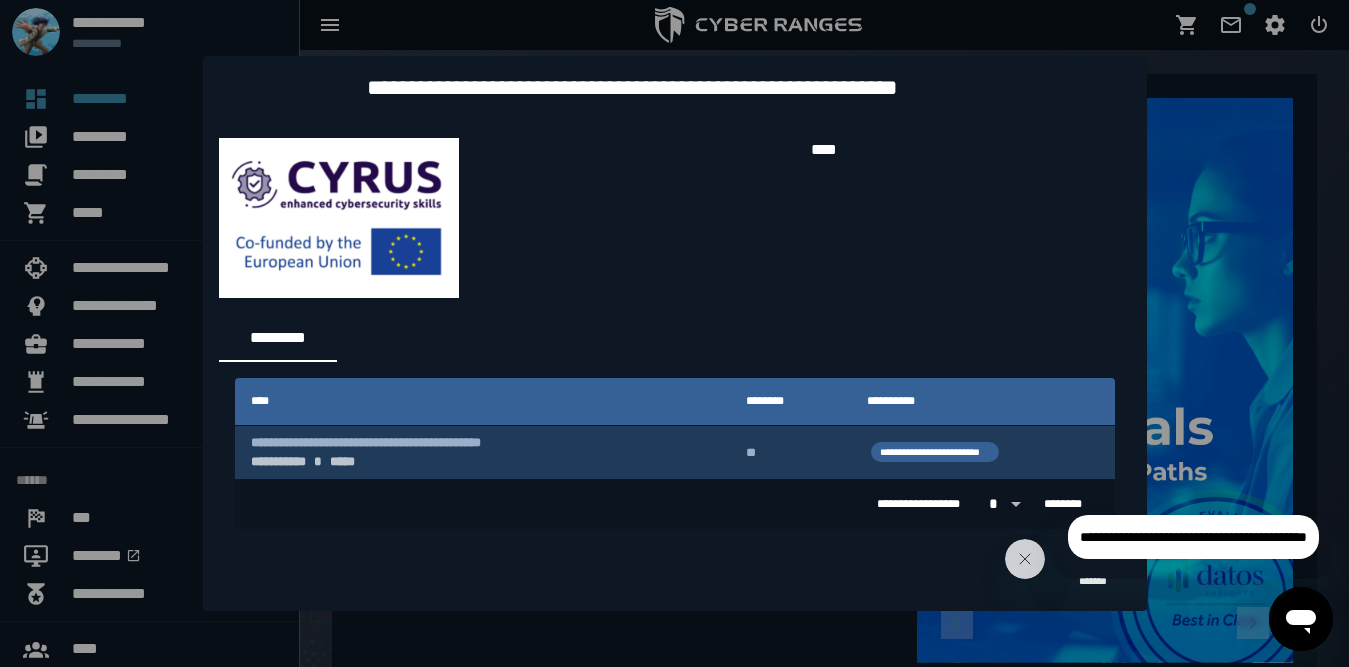 click on "**********" at bounding box center [482, 462] 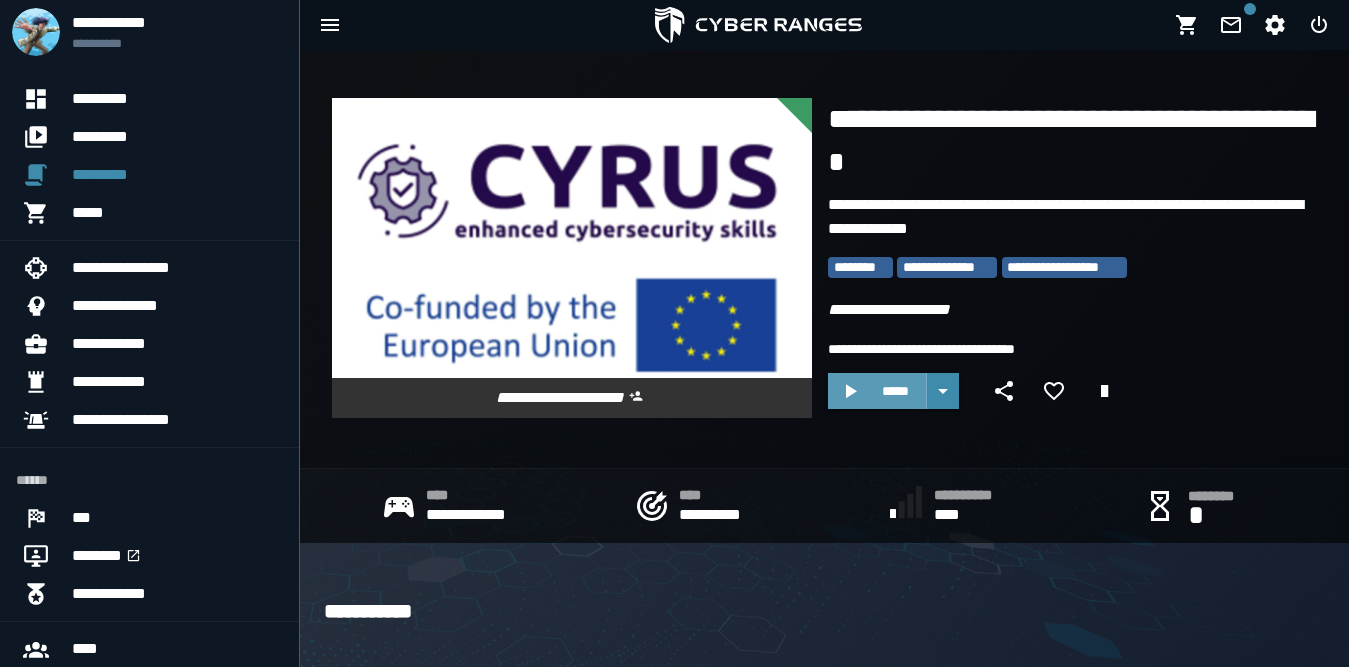click on "*****" at bounding box center [895, 391] 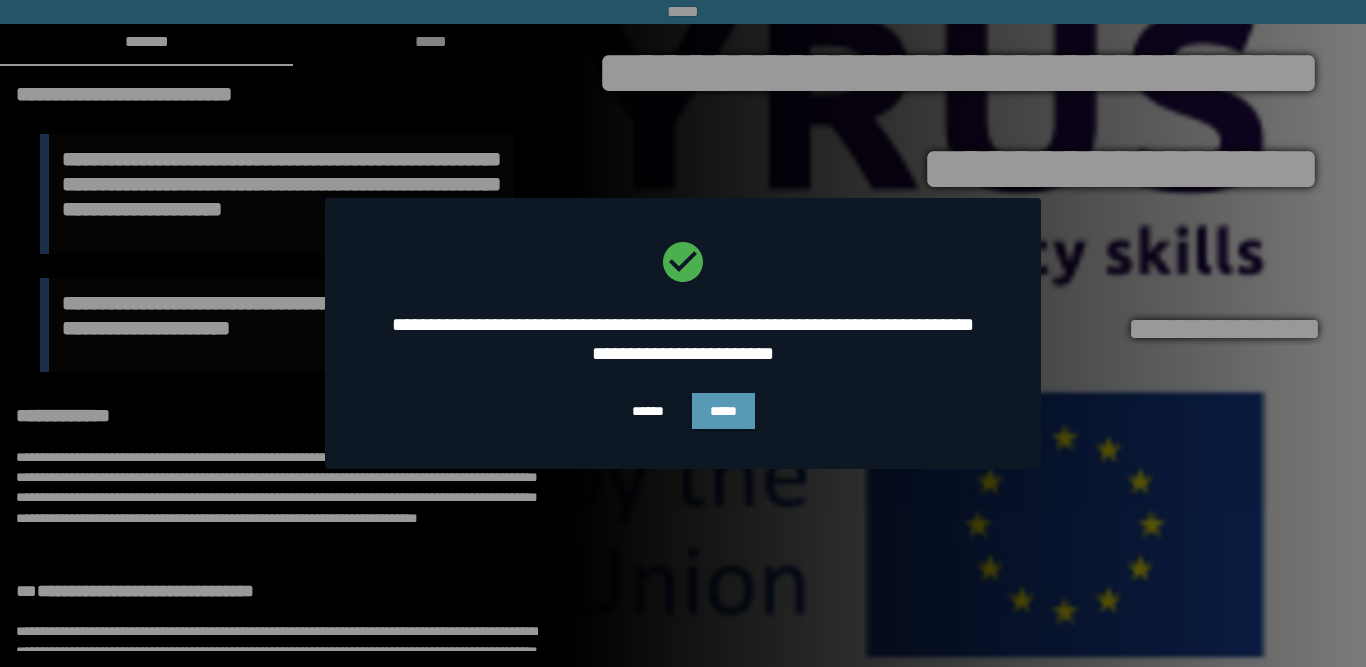 click on "*****" at bounding box center [723, 411] 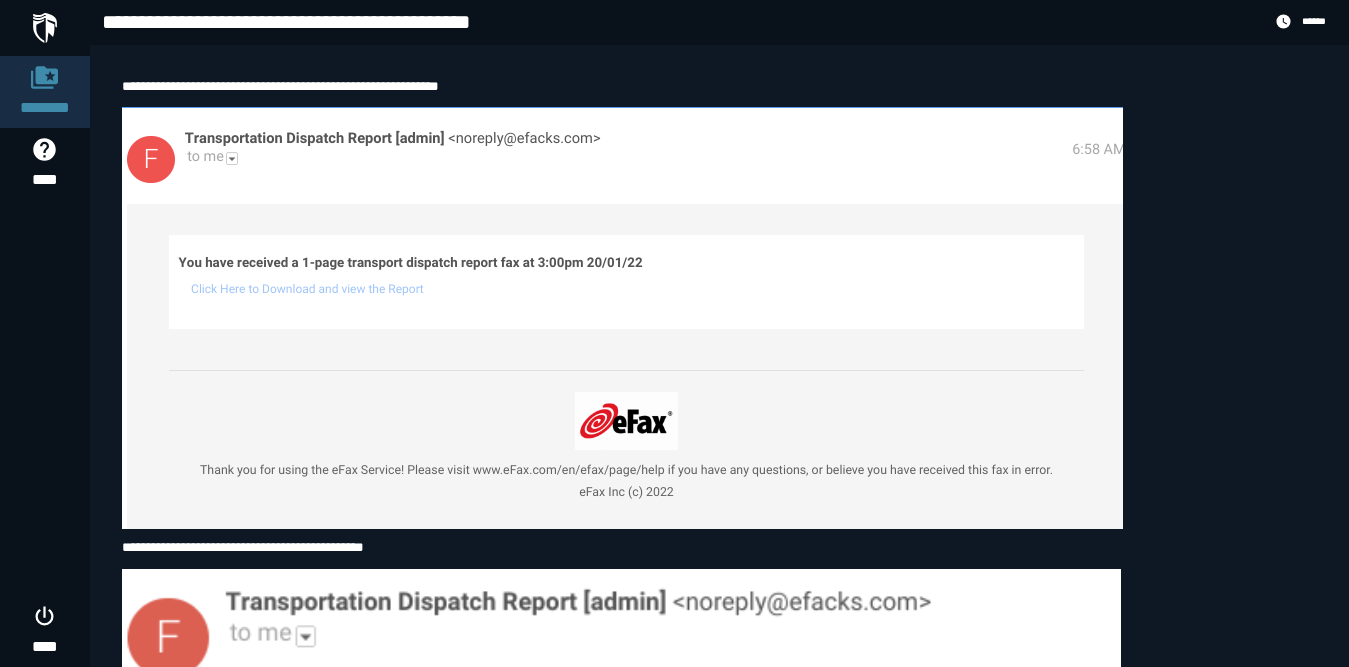 scroll, scrollTop: 600, scrollLeft: 0, axis: vertical 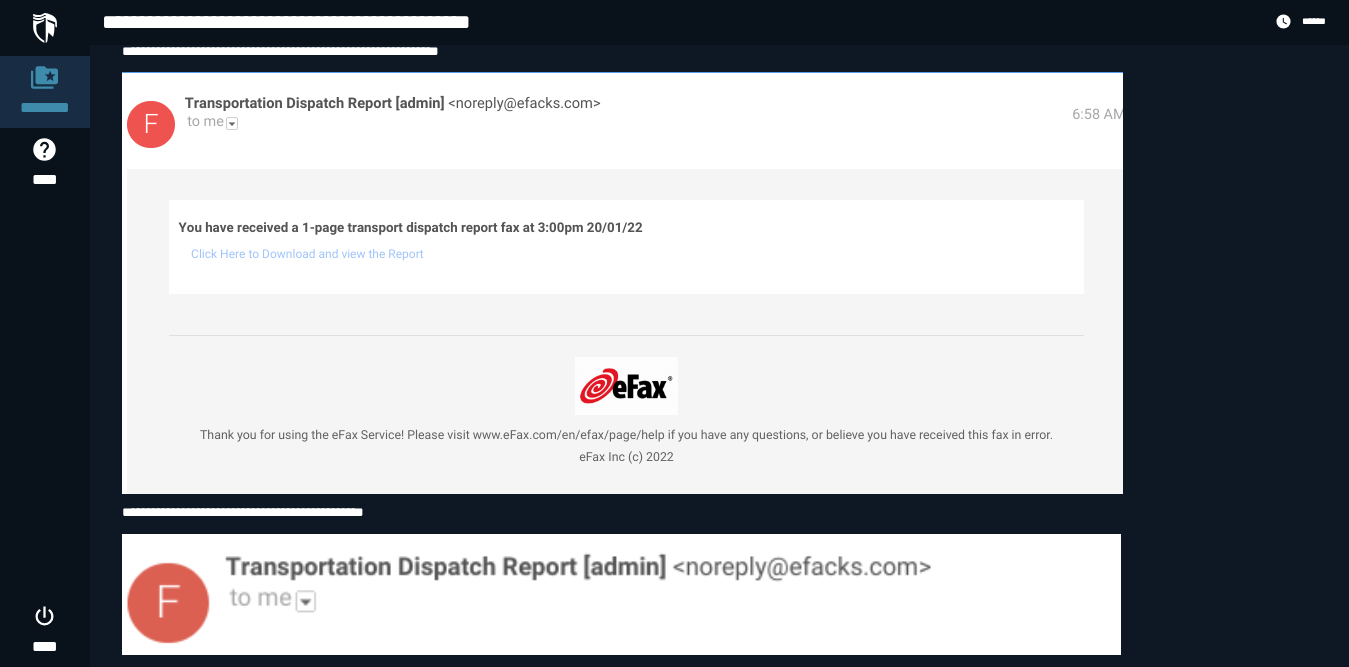 click at bounding box center [622, 283] 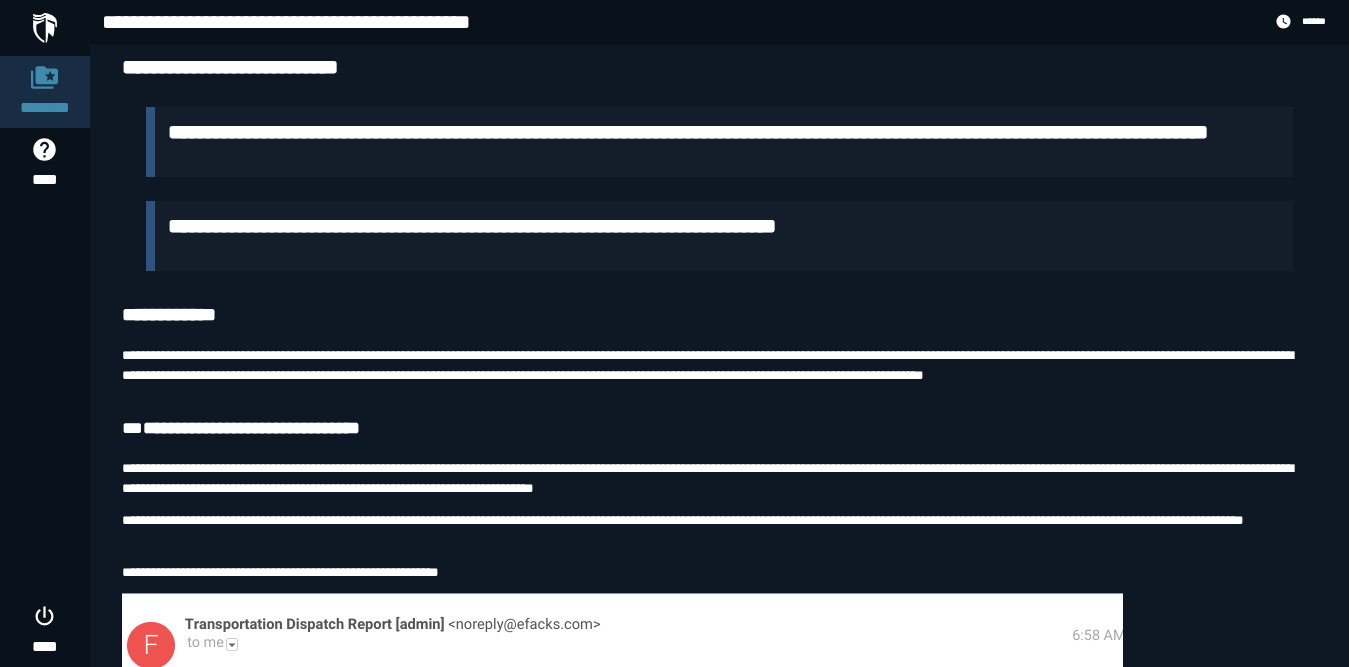 scroll, scrollTop: 200, scrollLeft: 0, axis: vertical 